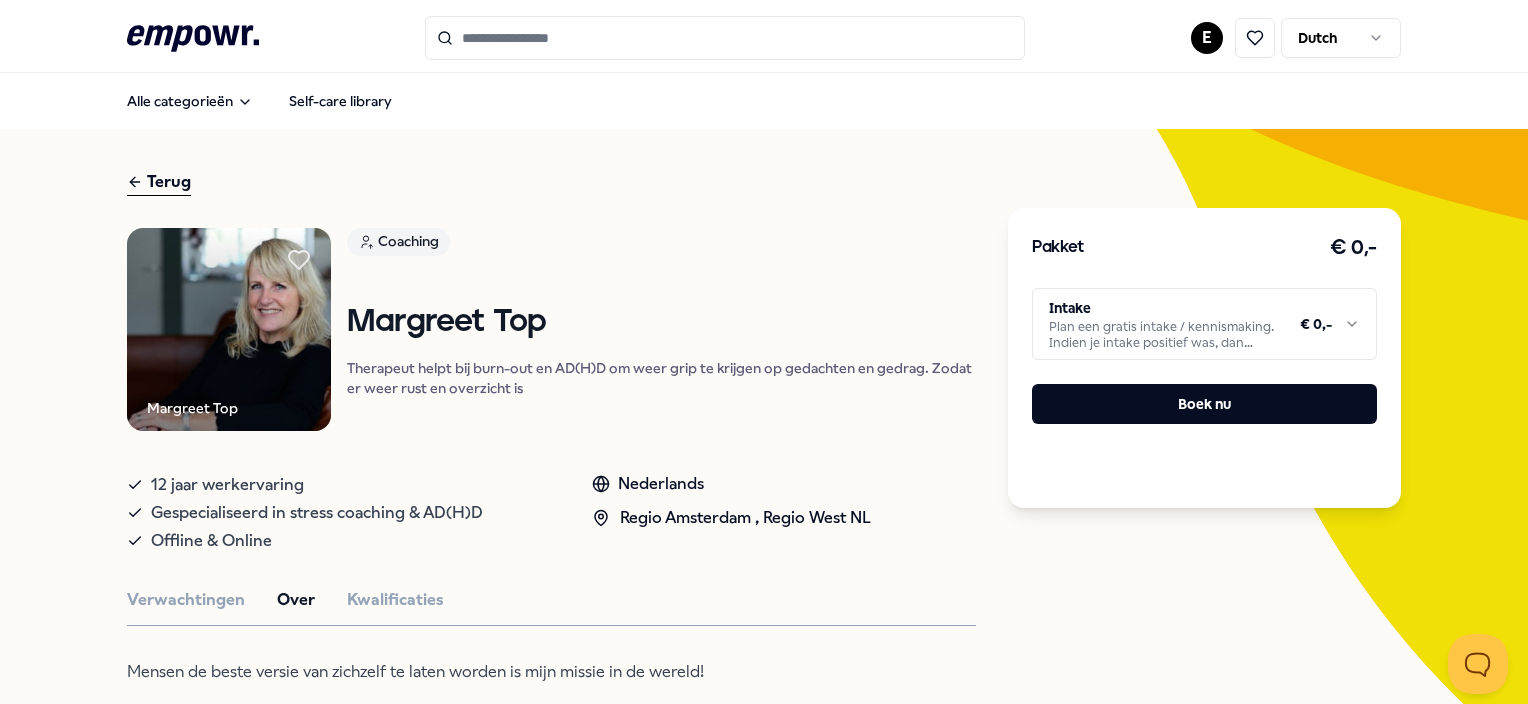 scroll, scrollTop: 0, scrollLeft: 0, axis: both 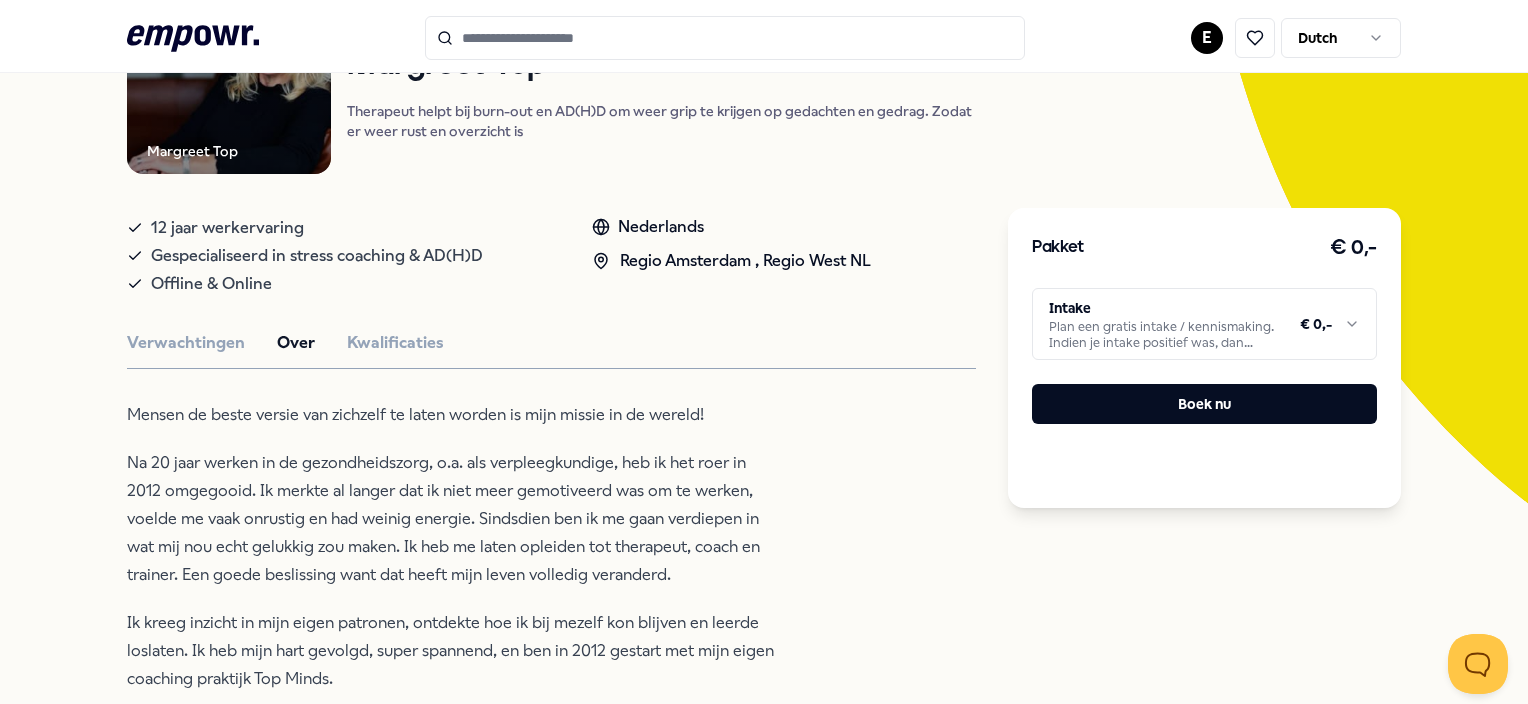 click at bounding box center (725, 38) 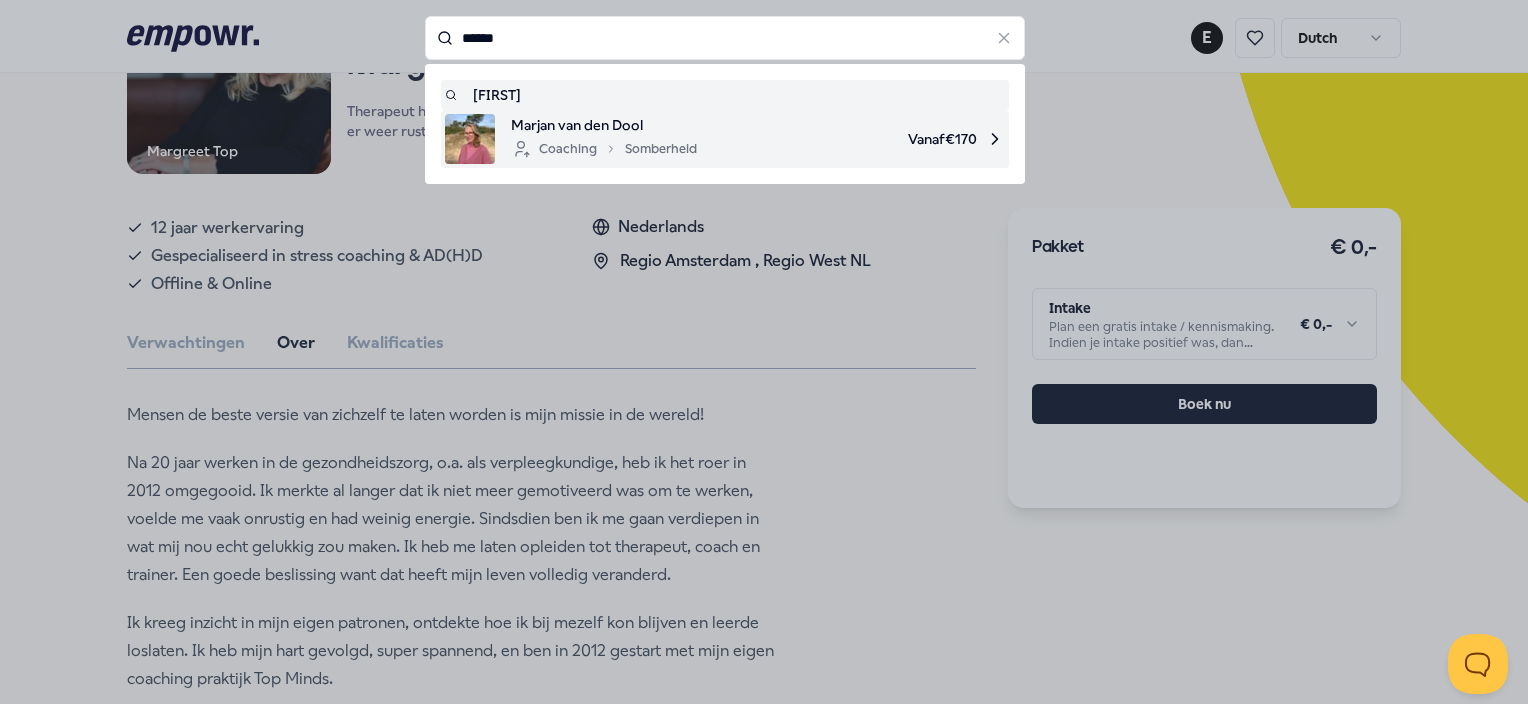 click on "Coaching Somberheid" at bounding box center (604, 149) 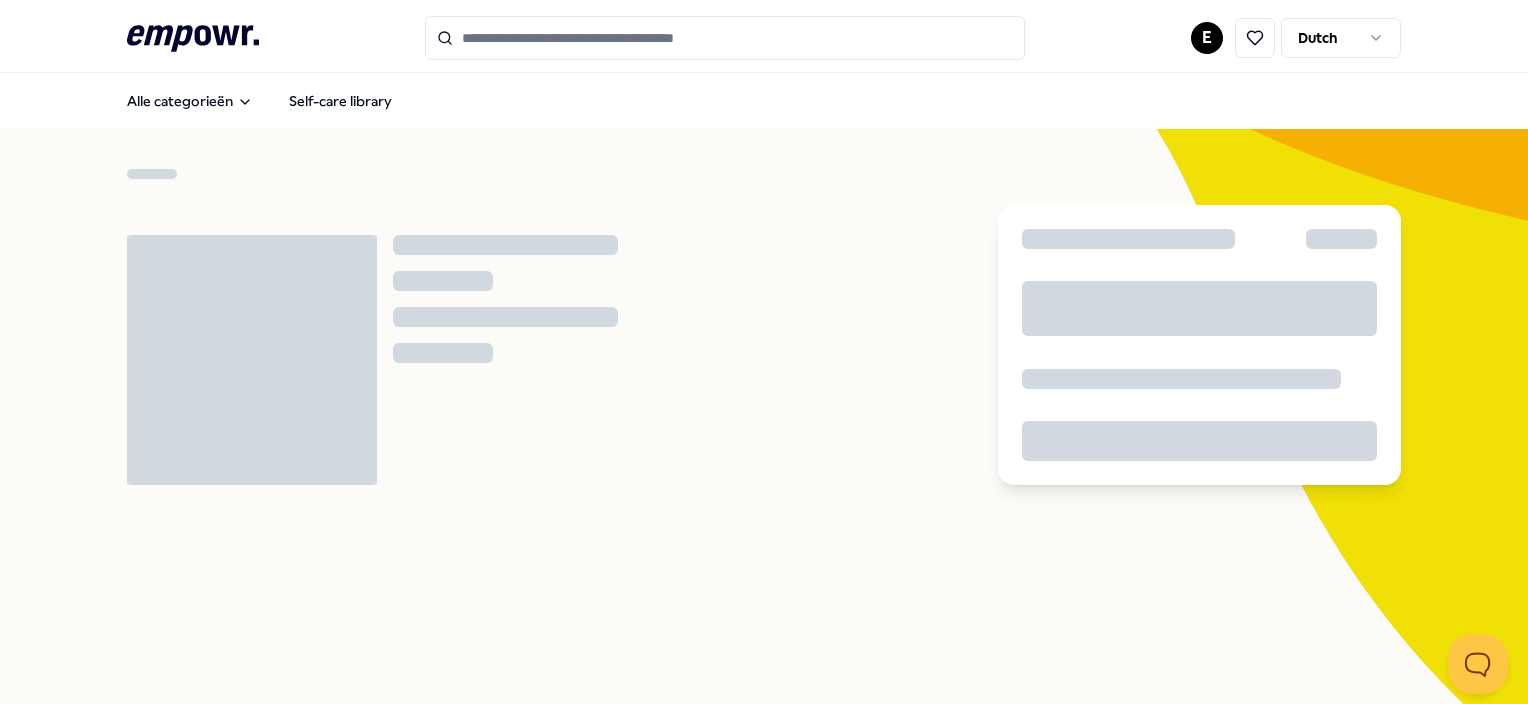 scroll, scrollTop: 0, scrollLeft: 0, axis: both 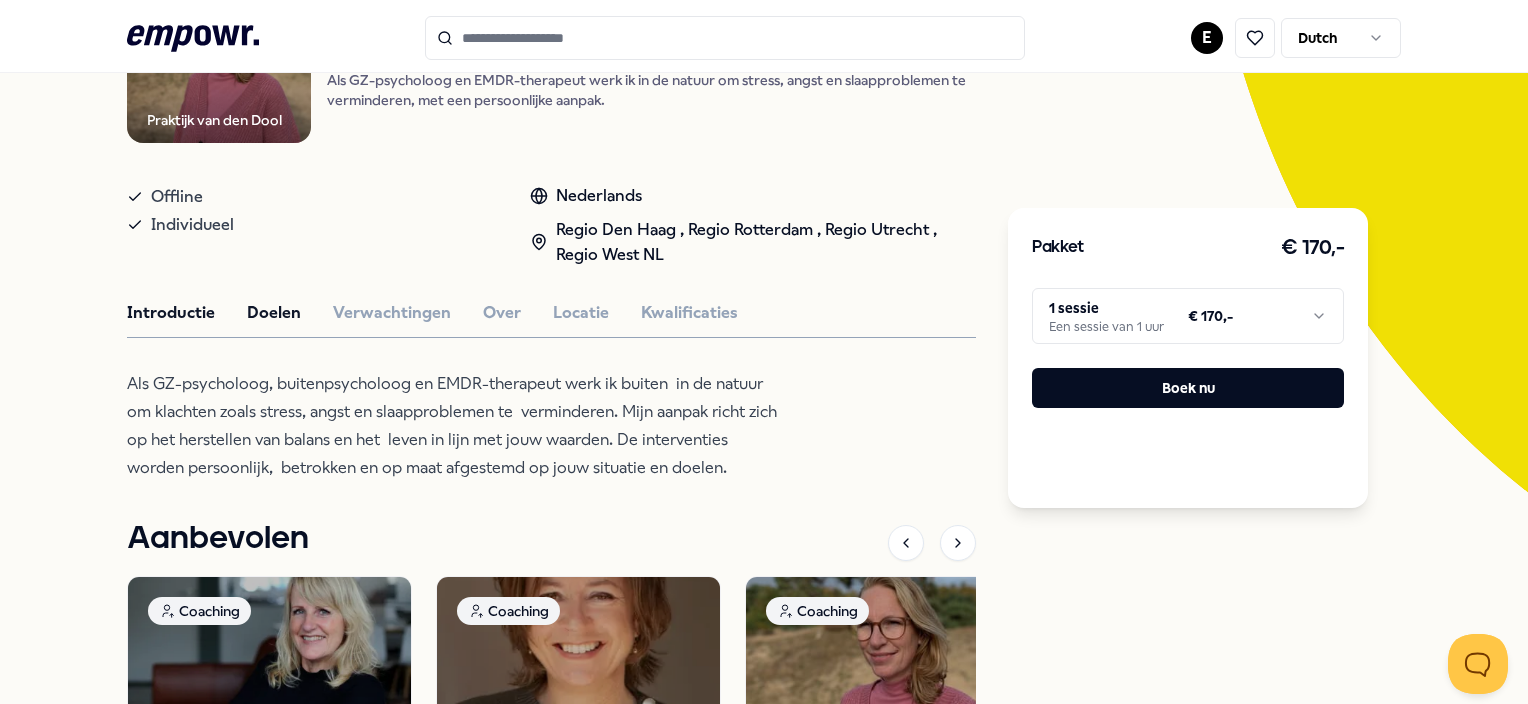 click on "Doelen" at bounding box center [274, 313] 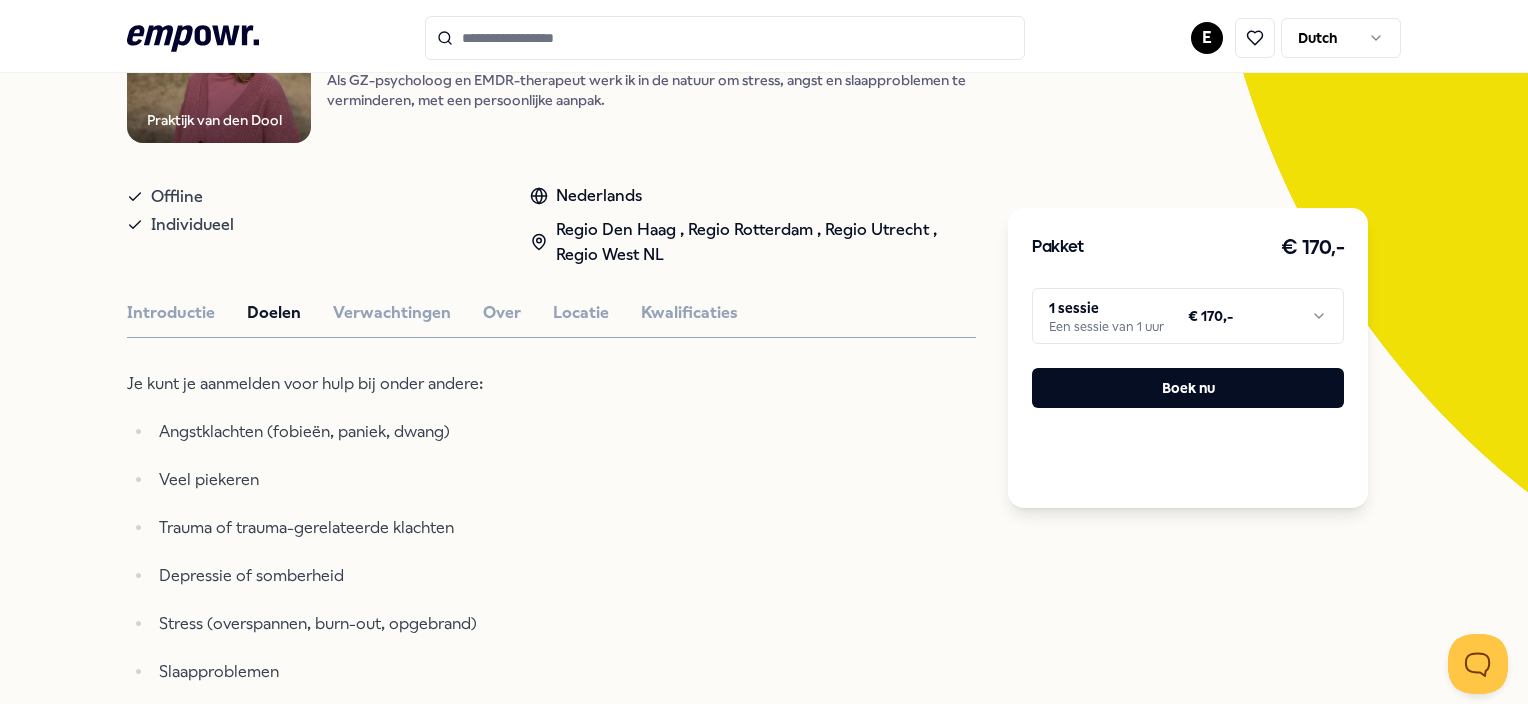click on ".empowr-logo_svg__cls-1{fill:#03032f} E Dutch Alle categorieën Self-care library Terug Praktijk van den Dool Coaching [FIRST] [LAST] Als GZ-psycholoog en EMDR-therapeut werk ik in de natuur om stress, angst en slaapproblemen te verminderen, met een persoonlijke aanpak. Offline Individueel Nederlands Regio Den Haag , Regio Rotterdam , Regio Utrecht , Regio West NL Introductie Doelen Verwachtingen Over Locatie Kwalificaties Je kunt je aanmelden voor hulp bij onder andere: Angstklachten (fobieën, paniek, dwang) Veel piekeren Trauma of trauma-gerelateerde klachten Depressie of somberheid Stress (overspannen, burn-out, opgebrand) Slaapproblemen Levensfaseproblemen (werk, studie, overgang, ouderschap, pensioen) Maar ook wanneer je gewoon Aanbevolen Coaching Regio West NL + 1 Stress [FIRST] [LAST] Therapeut helpt bij burn-out en AD(H)D om weer grip te krijgen op gedachten en gedrag. Zodat er weer rust en overzicht is Nederlands Vanaf € 450,- Coaching Regio West NL + 1" at bounding box center [764, 352] 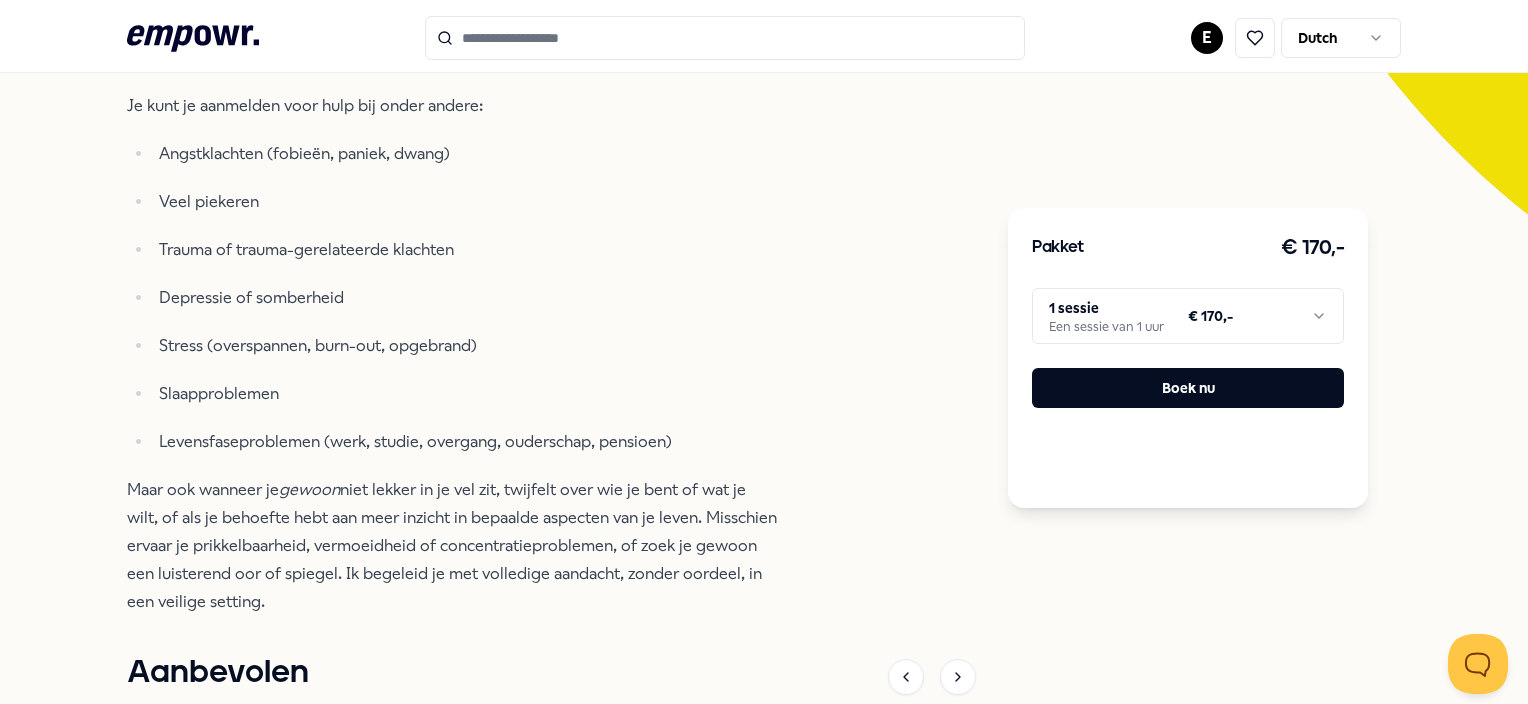 scroll, scrollTop: 544, scrollLeft: 0, axis: vertical 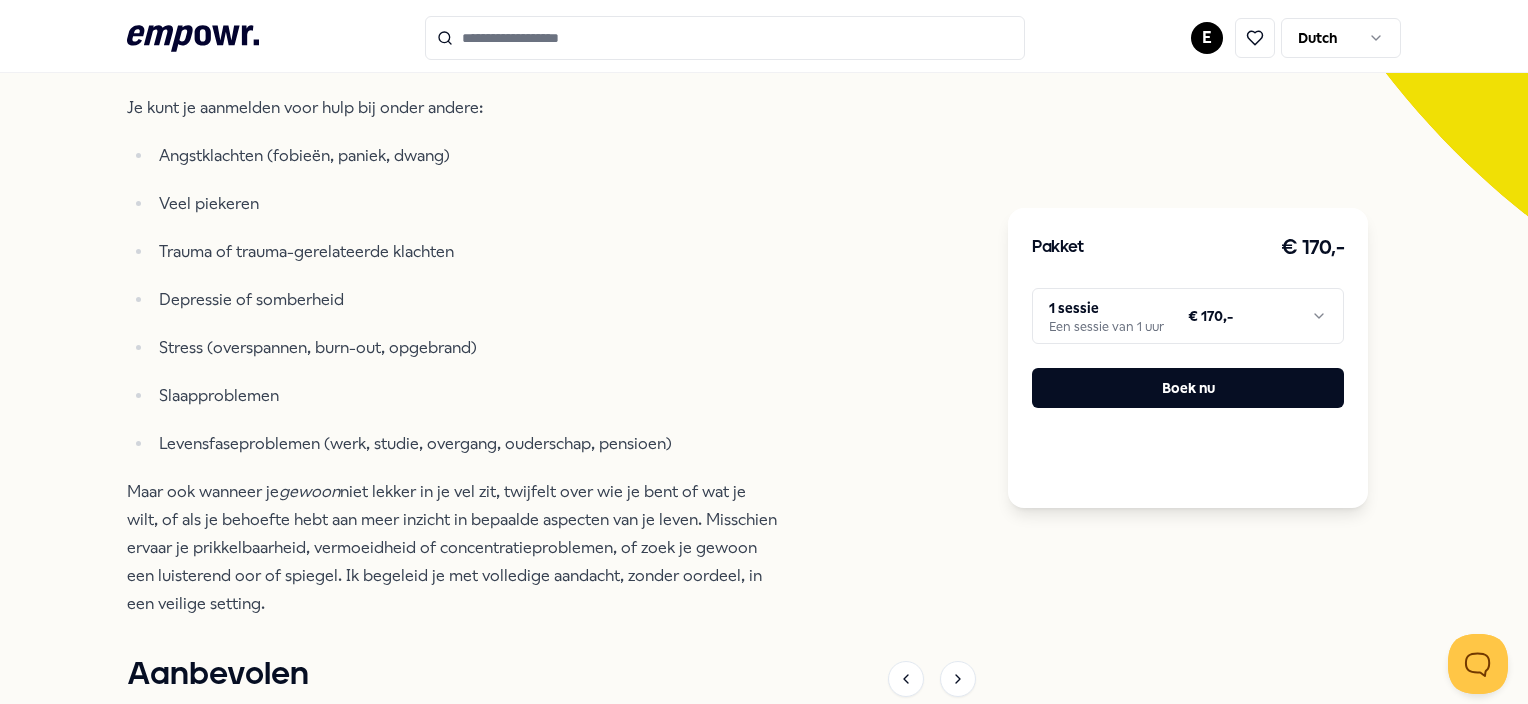 drag, startPoint x: 1520, startPoint y: 319, endPoint x: 1516, endPoint y: 418, distance: 99.08077 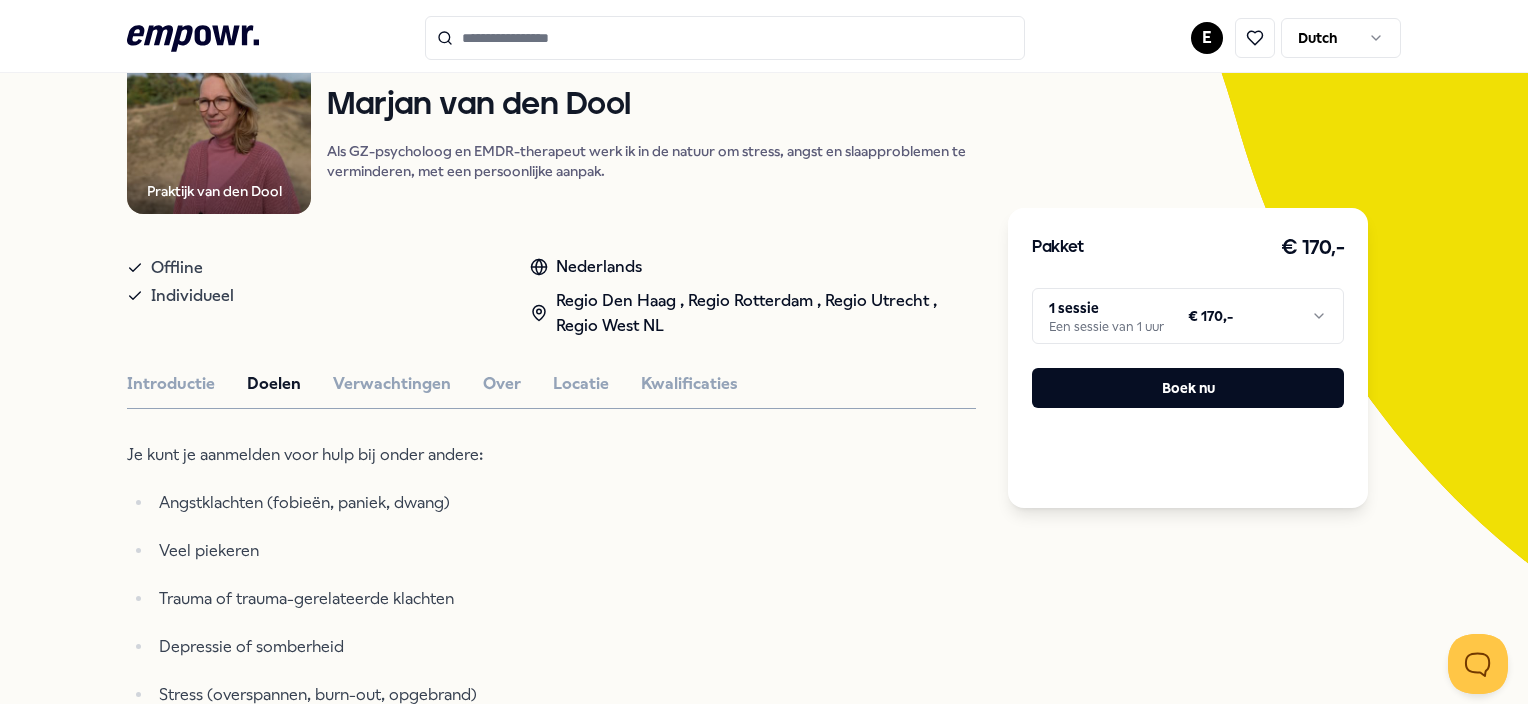 scroll, scrollTop: 192, scrollLeft: 0, axis: vertical 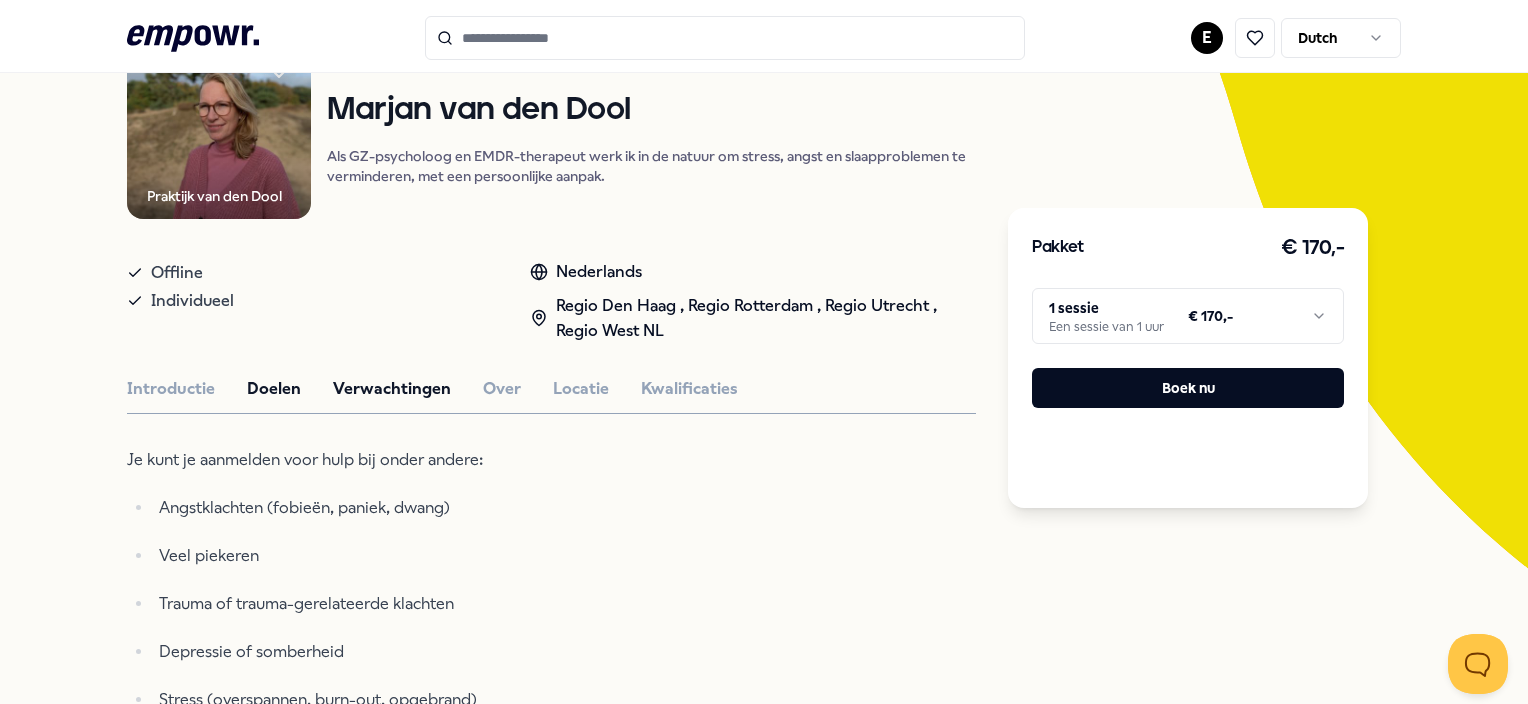 click on "Verwachtingen" at bounding box center (392, 389) 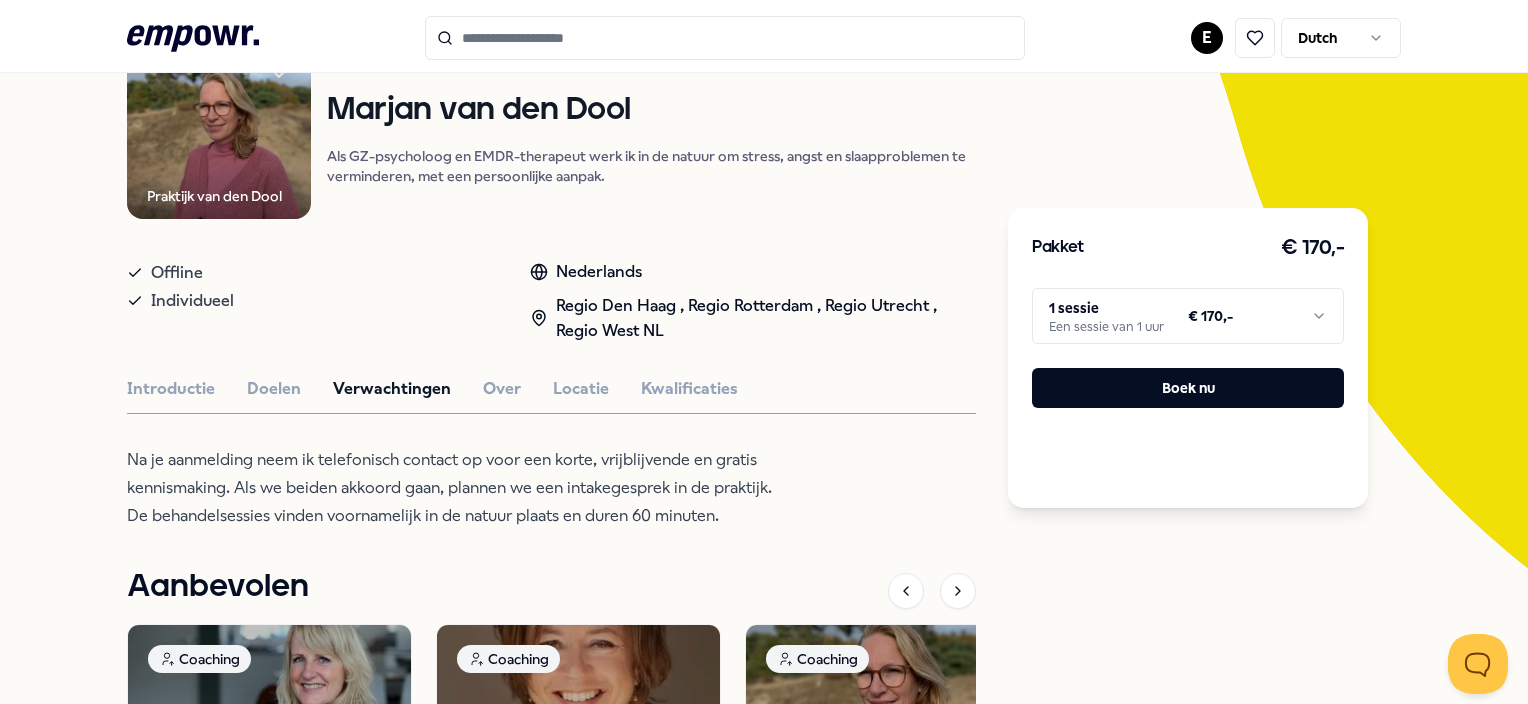 click at bounding box center (725, 38) 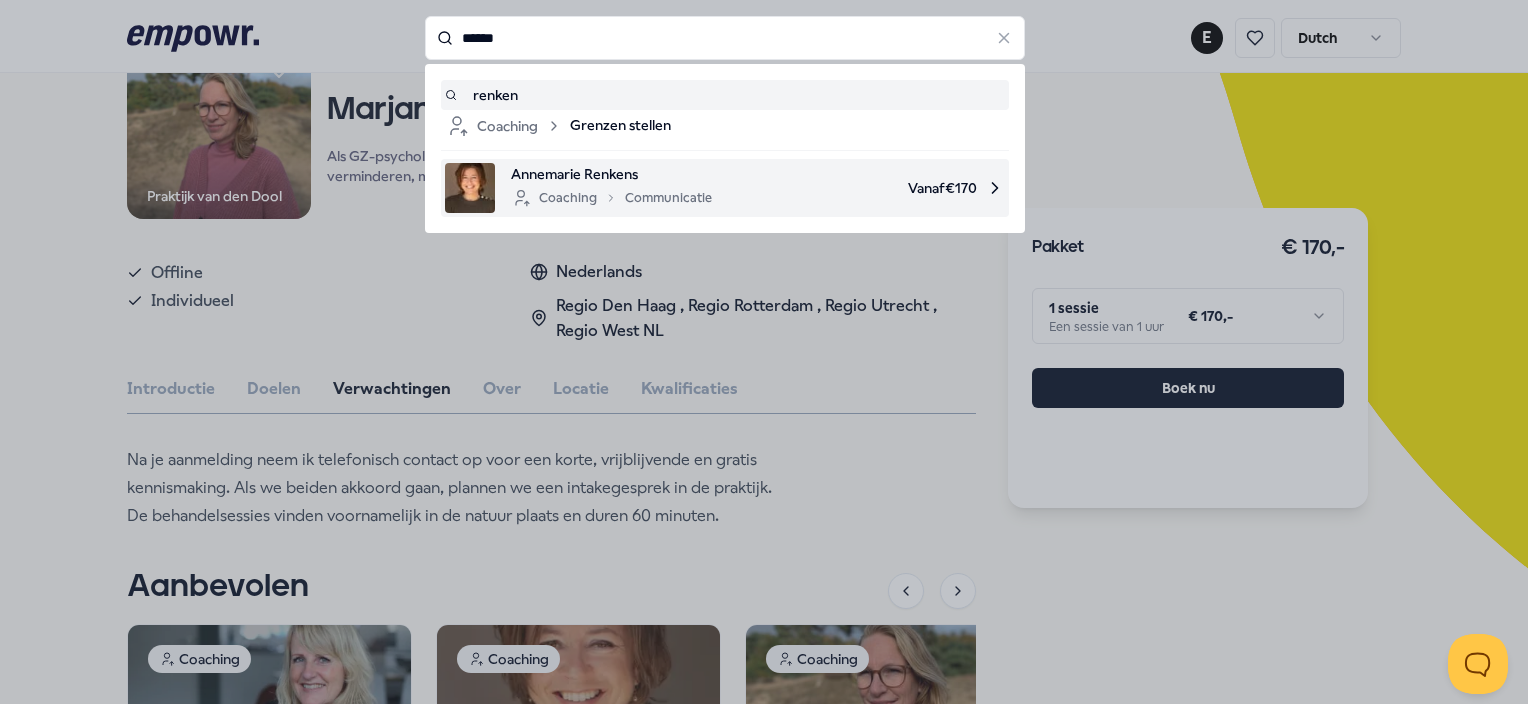 click on "Annemarie Renkens" at bounding box center (611, 174) 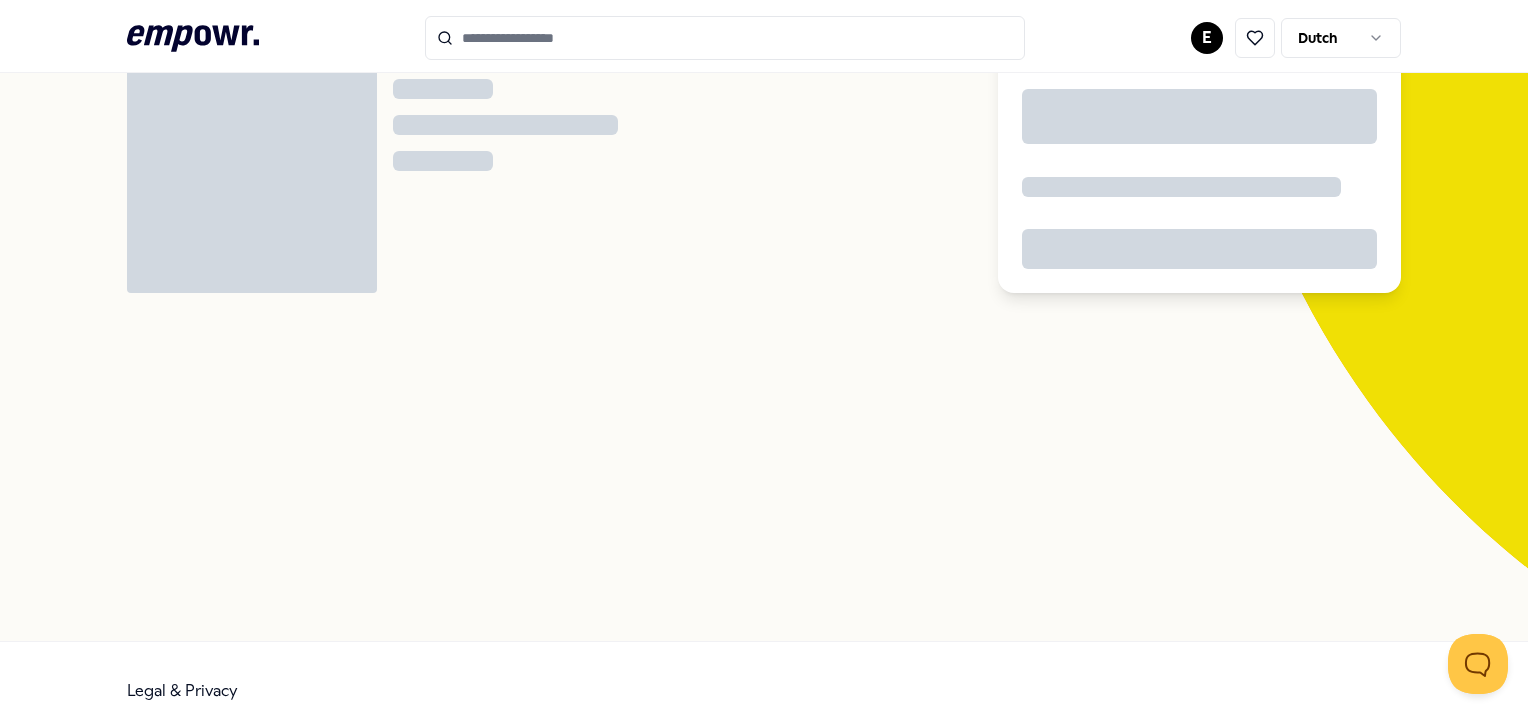 scroll, scrollTop: 128, scrollLeft: 0, axis: vertical 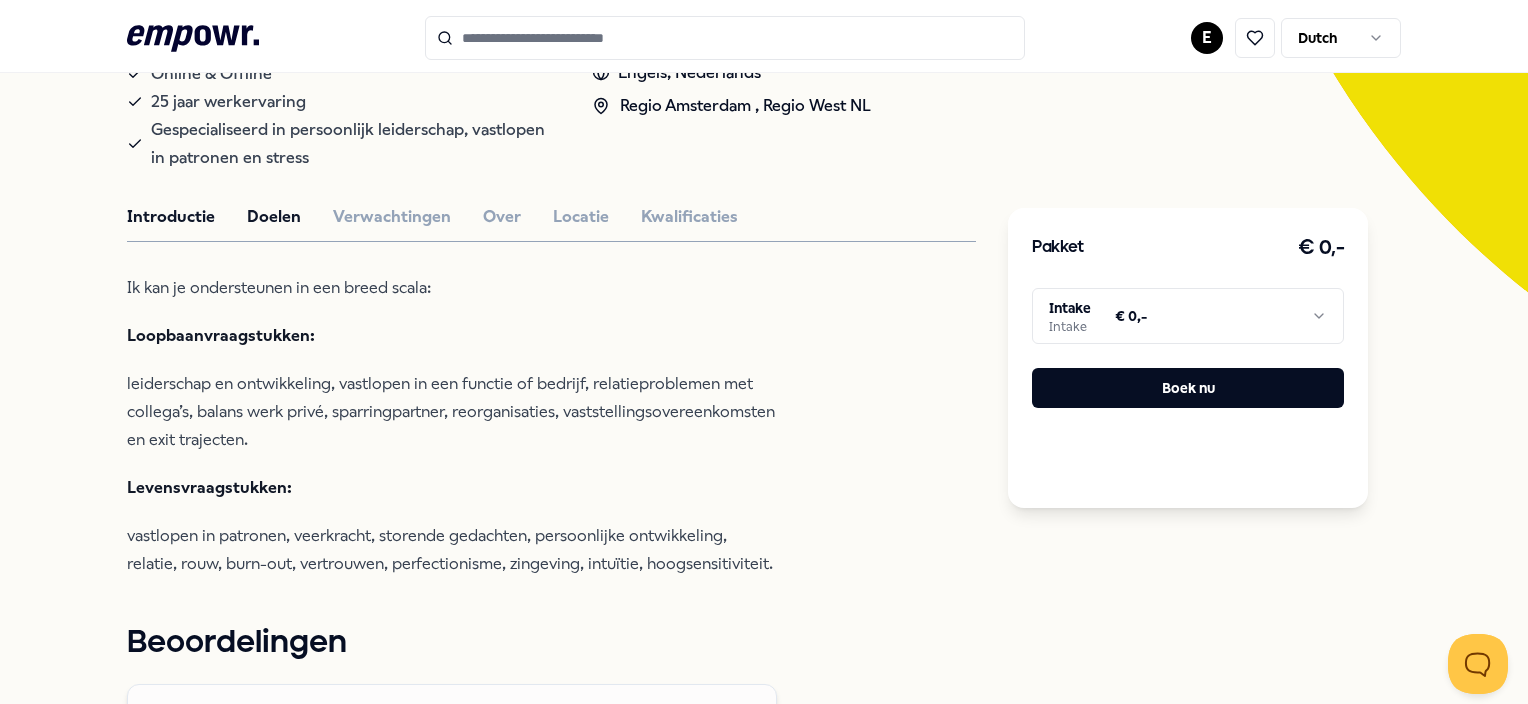 click on "Doelen" at bounding box center (274, 217) 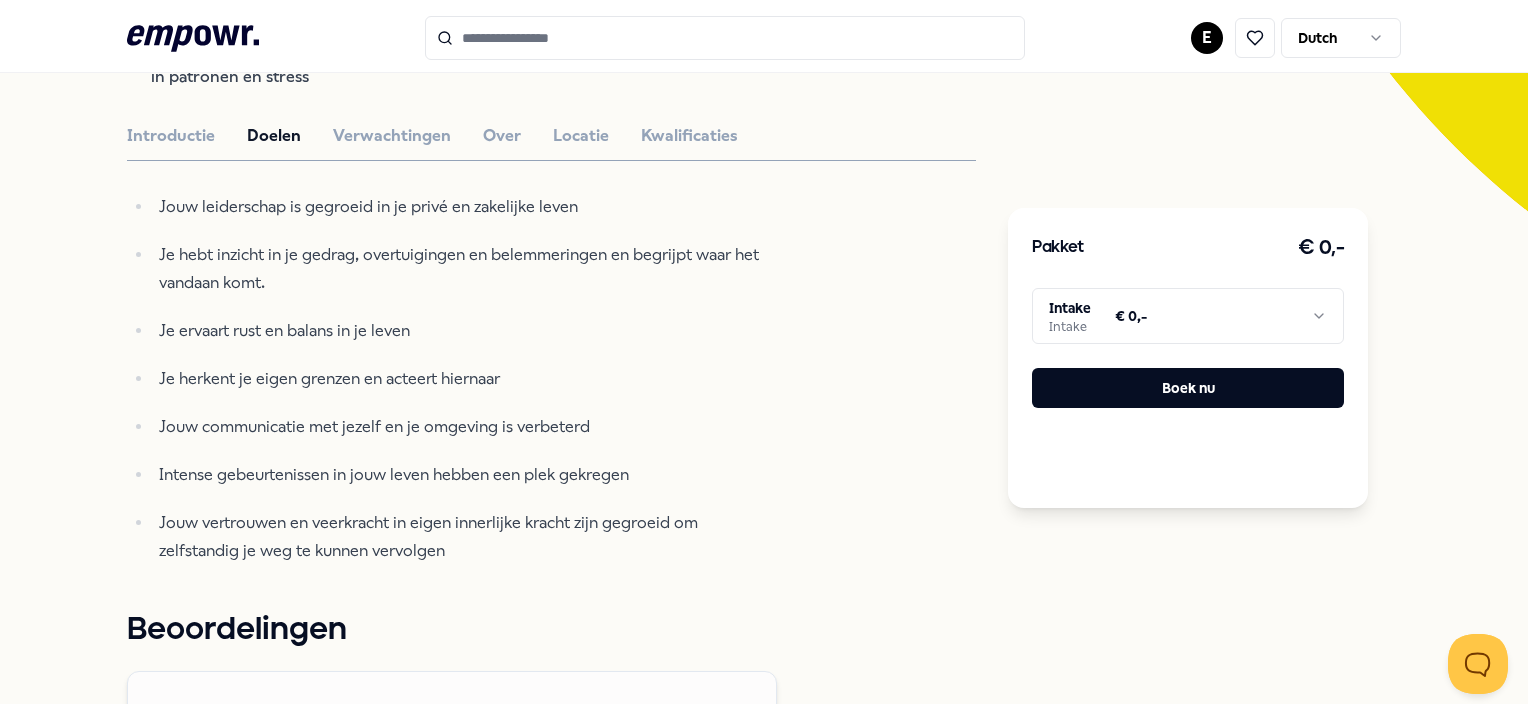 scroll, scrollTop: 546, scrollLeft: 0, axis: vertical 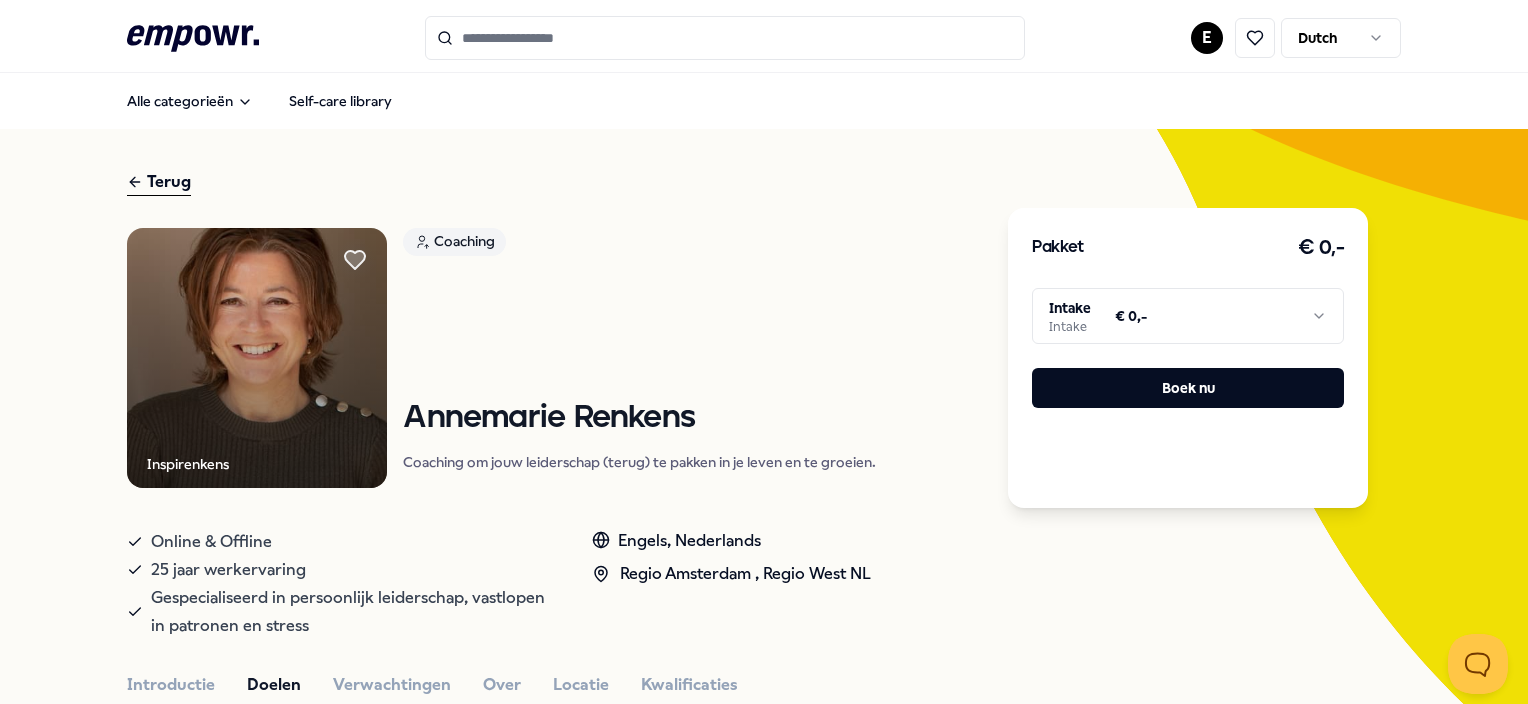 click at bounding box center (725, 38) 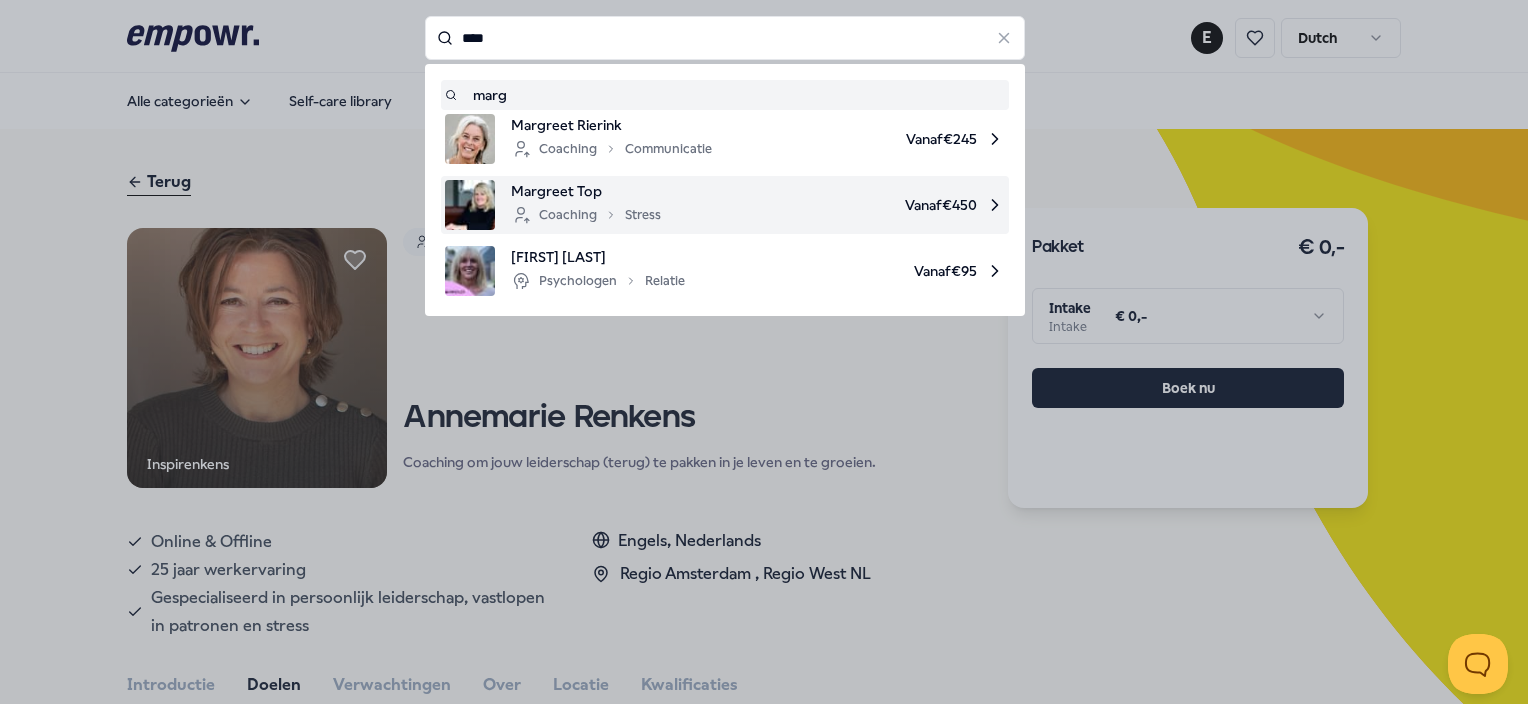 click on "Coaching Stress" at bounding box center [586, 215] 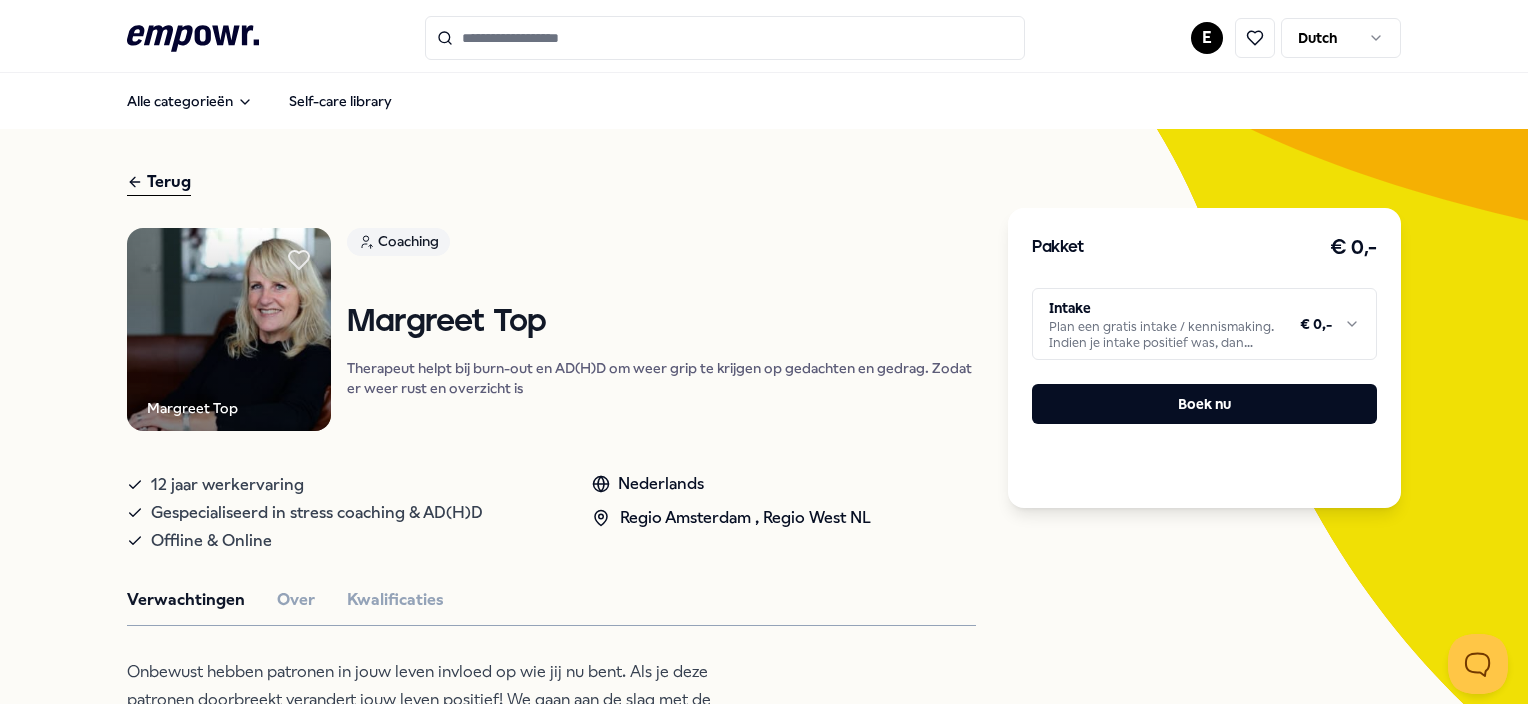 click on ".empowr-logo_svg__cls-1{fill:#03032f} E Dutch Alle categorieën Self-care library Terug [FIRST] [LAST] Coaching [FIRST] [LAST] Therapeut helpt bij burn-out en AD(H)D om weer grip te krijgen op gedachten en gedrag. Zodat er weer rust en overzicht is 12 jaar werkervaring Gespecialiseerd in stress coaching & AD(H)D Offline & Online Nederlands Regio Amsterdam , Regio West NL Verwachtingen Over Kwalificaties Onbewust hebben patronen in jouw leven invloed op wie jij nu bent. Als je deze patronen doorbreekt verandert jouw leven positief! We gaan aan de slag met de patronen en overtuigingen die jou belemmeren. De interventies die ik toepas, zijn erop gericht om patronen te doorbreken, langdurige stress en burn-out te voorkomen. Als eerste wordt onderzocht wat voor jou de stress factoren zijn. Je leert wat er in je lijf en hersenen gebeurt als er stress is en wat je daaraan kunt doen. Aanbevolen Coaching Regio West NL + 1 Stress [FIRST] [LAST] Nederlands Vanaf € 450,- Coaching Regio West NL + 1 Vanaf" at bounding box center (764, 352) 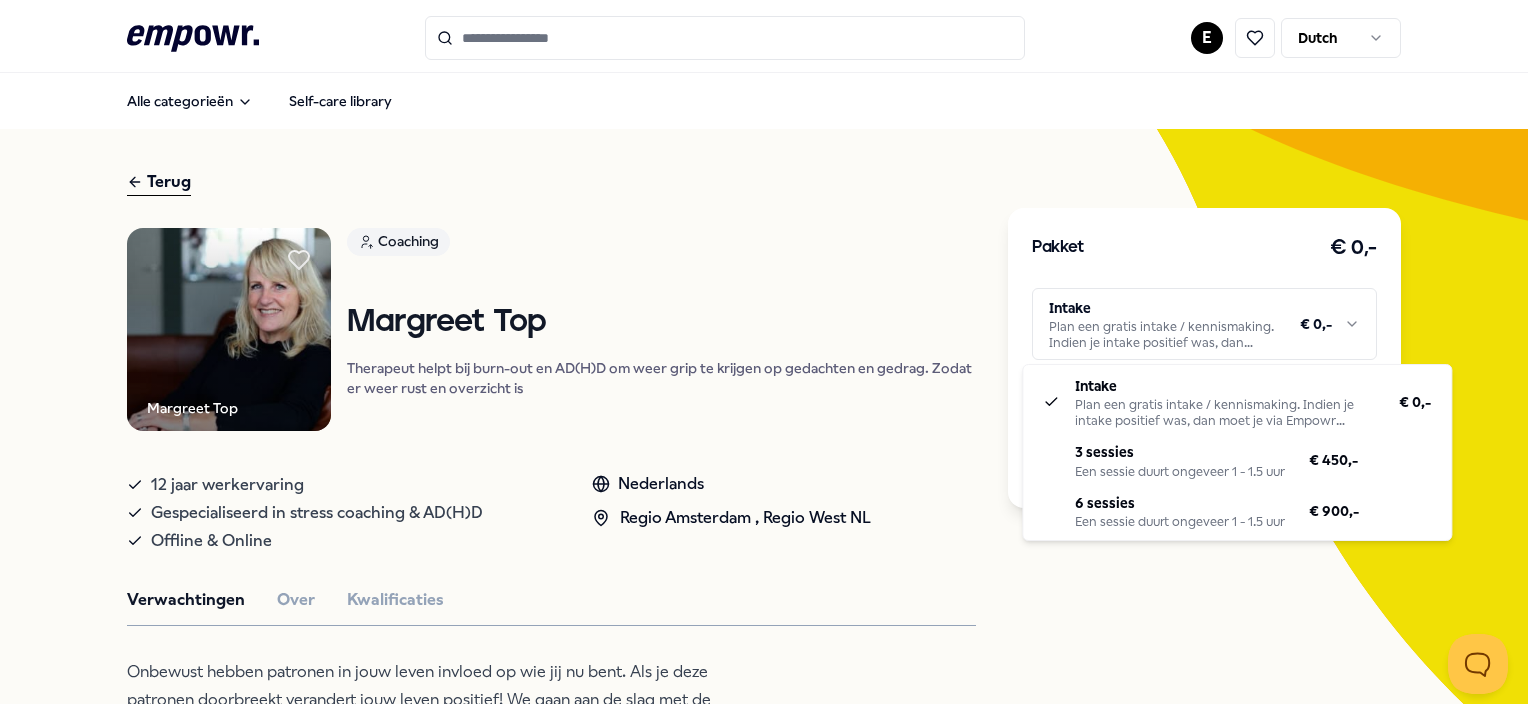 click on ".empowr-logo_svg__cls-1{fill:#03032f} E Dutch Alle categorieën Self-care library Terug [FIRST] [LAST] Coaching [FIRST] [LAST] Therapeut helpt bij burn-out en AD(H)D om weer grip te krijgen op gedachten en gedrag. Zodat er weer rust en overzicht is 12 jaar werkervaring Gespecialiseerd in stress coaching & AD(H)D Offline & Online Nederlands Regio Amsterdam , Regio West NL Verwachtingen Over Kwalificaties Onbewust hebben patronen in jouw leven invloed op wie jij nu bent. Als je deze patronen doorbreekt verandert jouw leven positief! We gaan aan de slag met de patronen en overtuigingen die jou belemmeren. De interventies die ik toepas, zijn erop gericht om patronen te doorbreken, langdurige stress en burn-out te voorkomen. Als eerste wordt onderzocht wat voor jou de stress factoren zijn. Je leert wat er in je lijf en hersenen gebeurt als er stress is en wat je daaraan kunt doen. Aanbevolen Coaching Regio West NL + 1 Stress [FIRST] [LAST] Nederlands Vanaf € 450,- Coaching Regio West NL + 1 Vanaf" at bounding box center [764, 352] 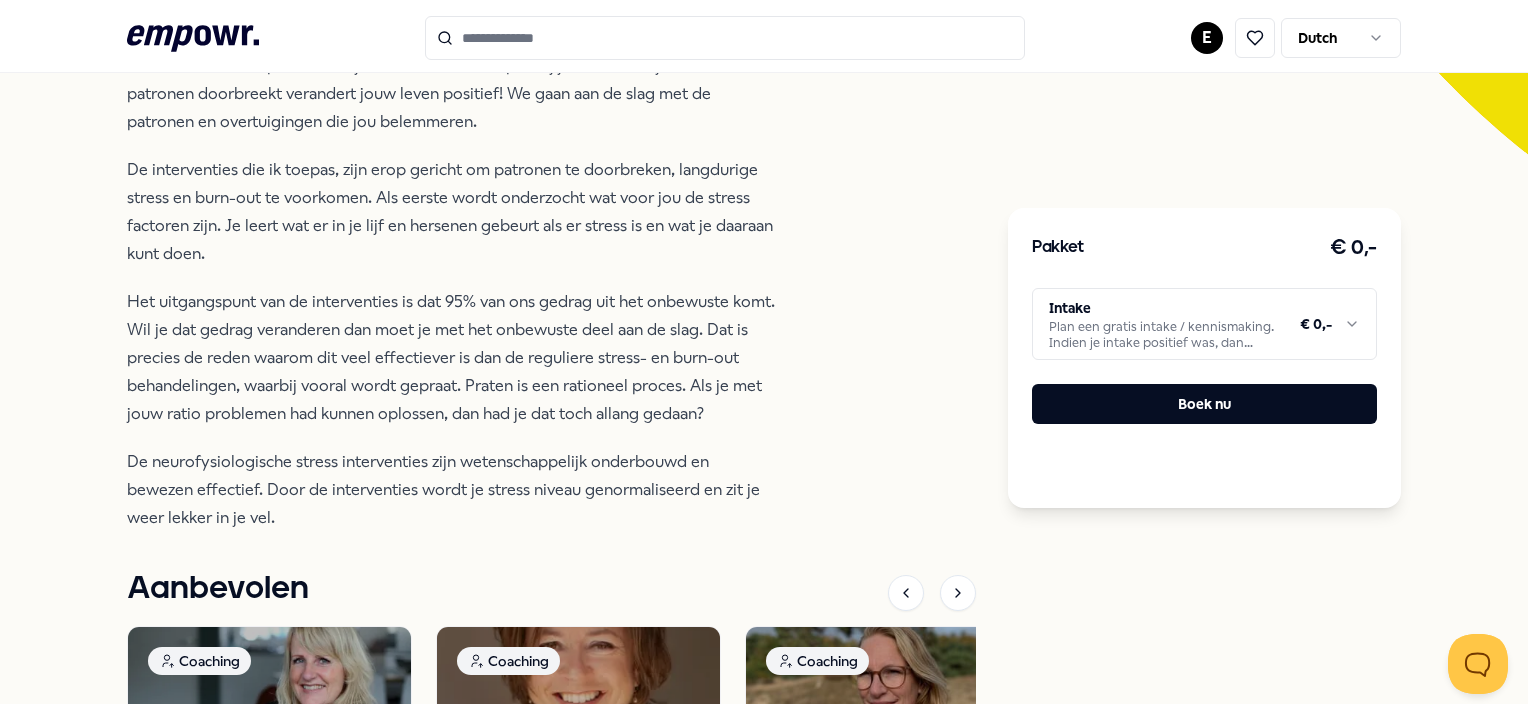 scroll, scrollTop: 624, scrollLeft: 0, axis: vertical 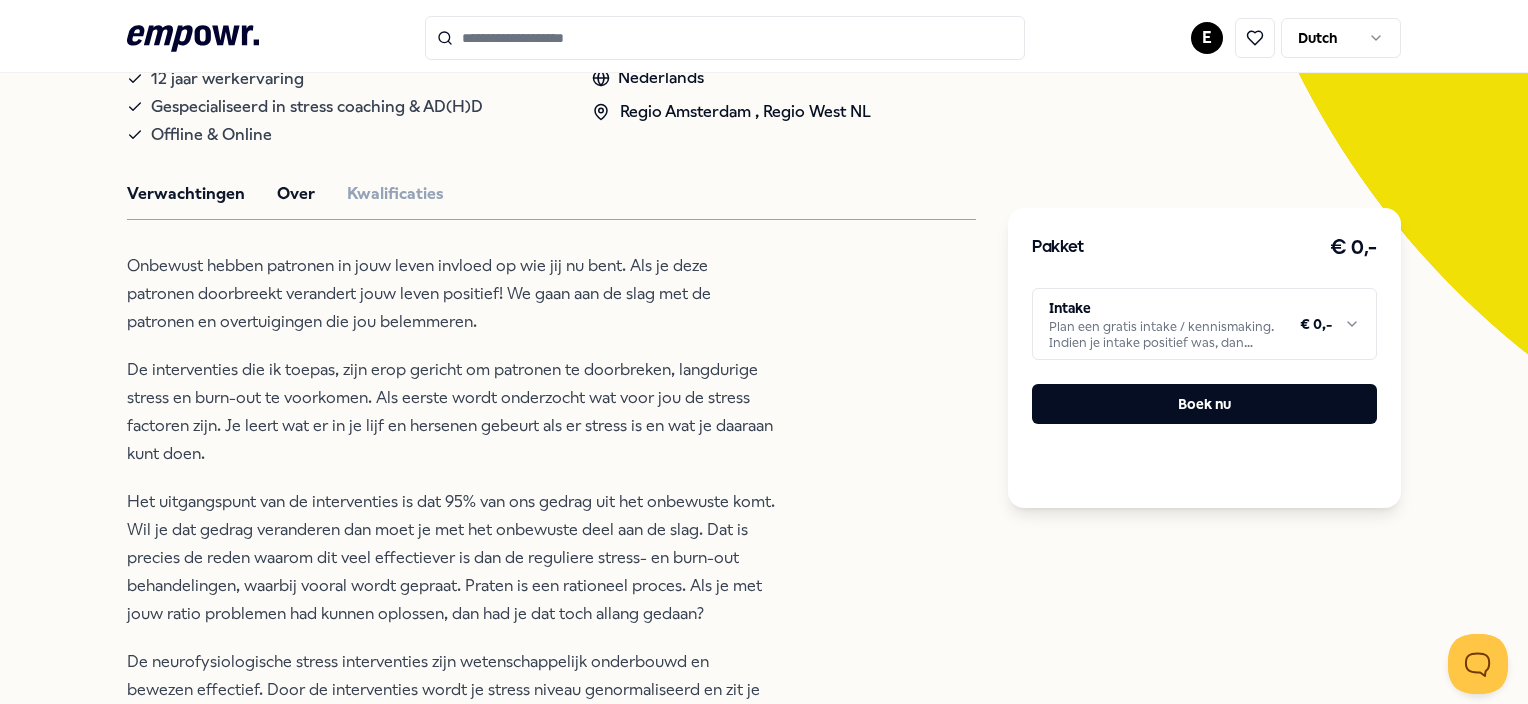 click on "Over" at bounding box center [296, 194] 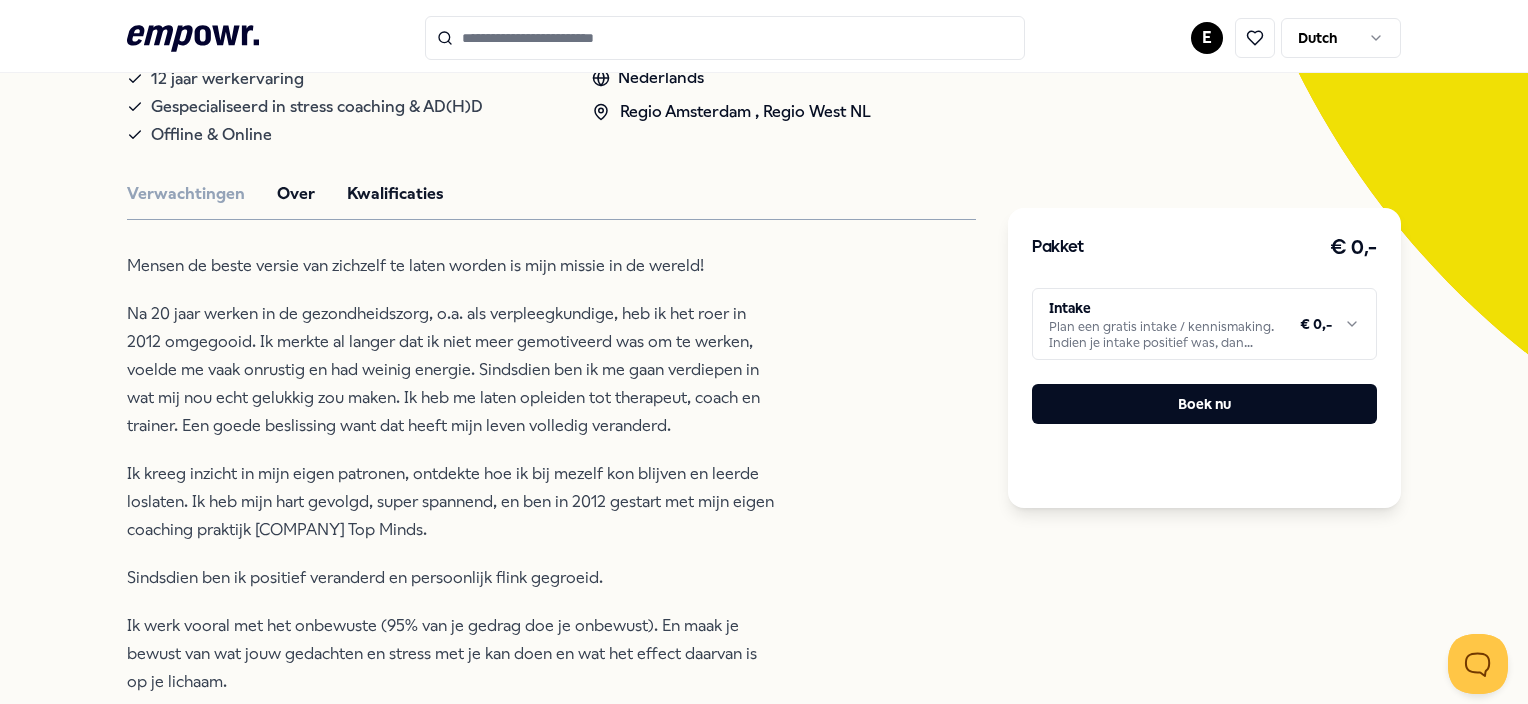click on "Kwalificaties" at bounding box center [395, 194] 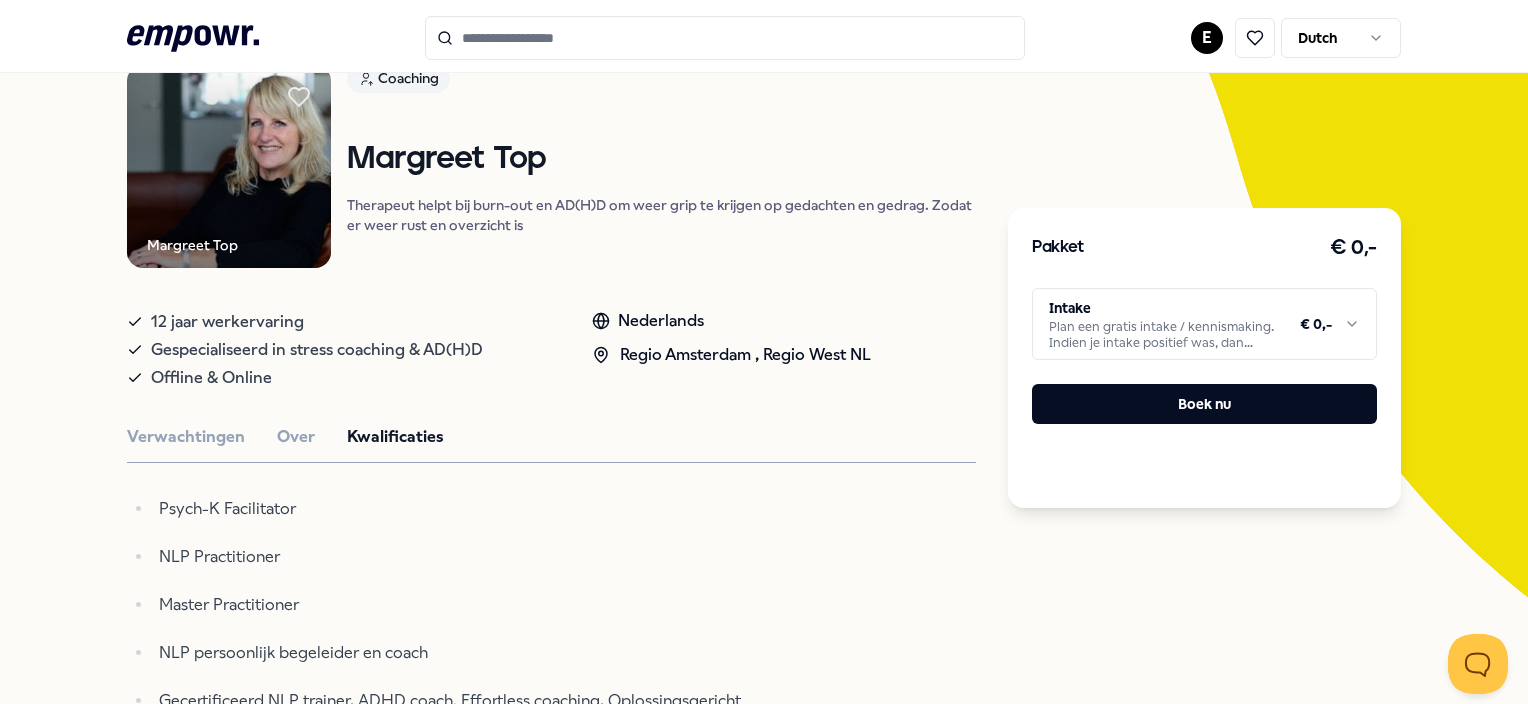 scroll, scrollTop: 48, scrollLeft: 0, axis: vertical 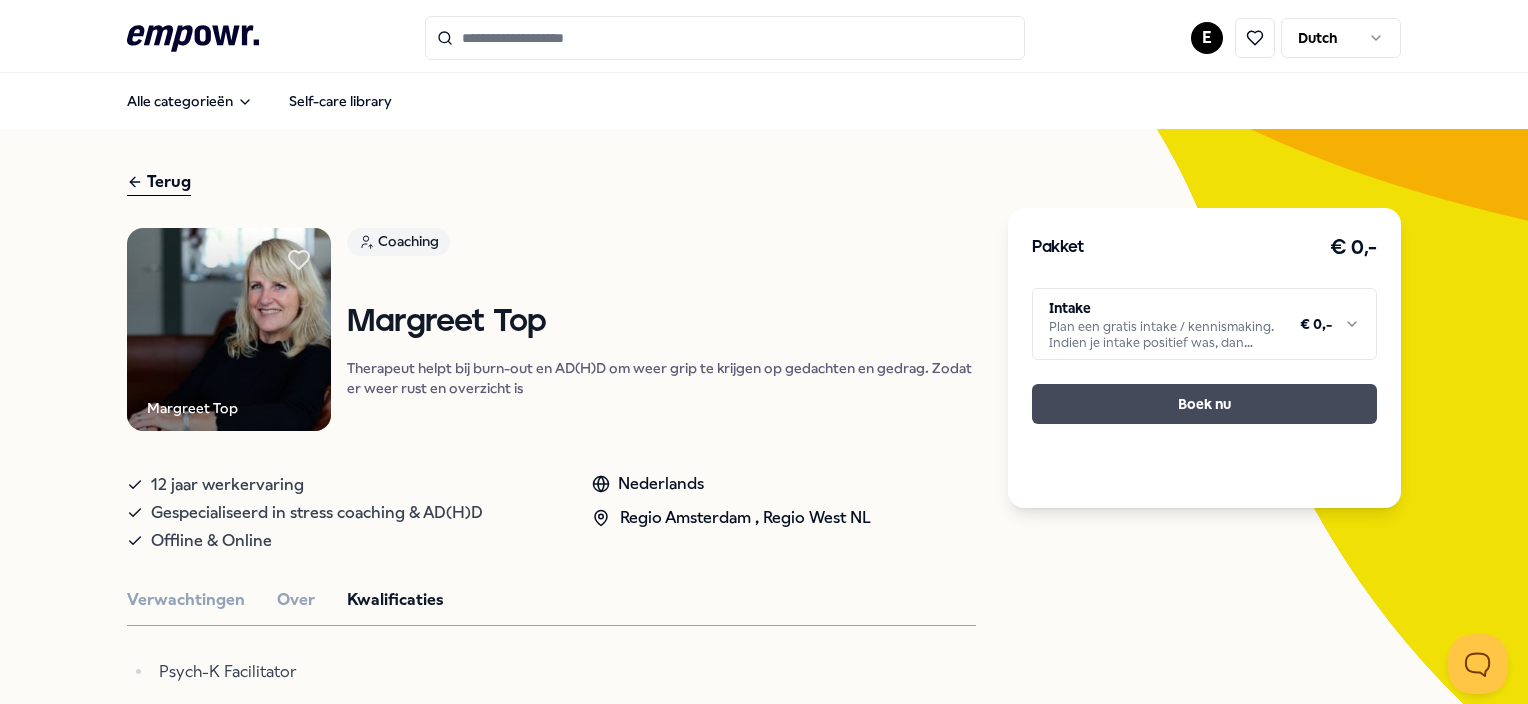 click on "Boek nu" at bounding box center (1204, 404) 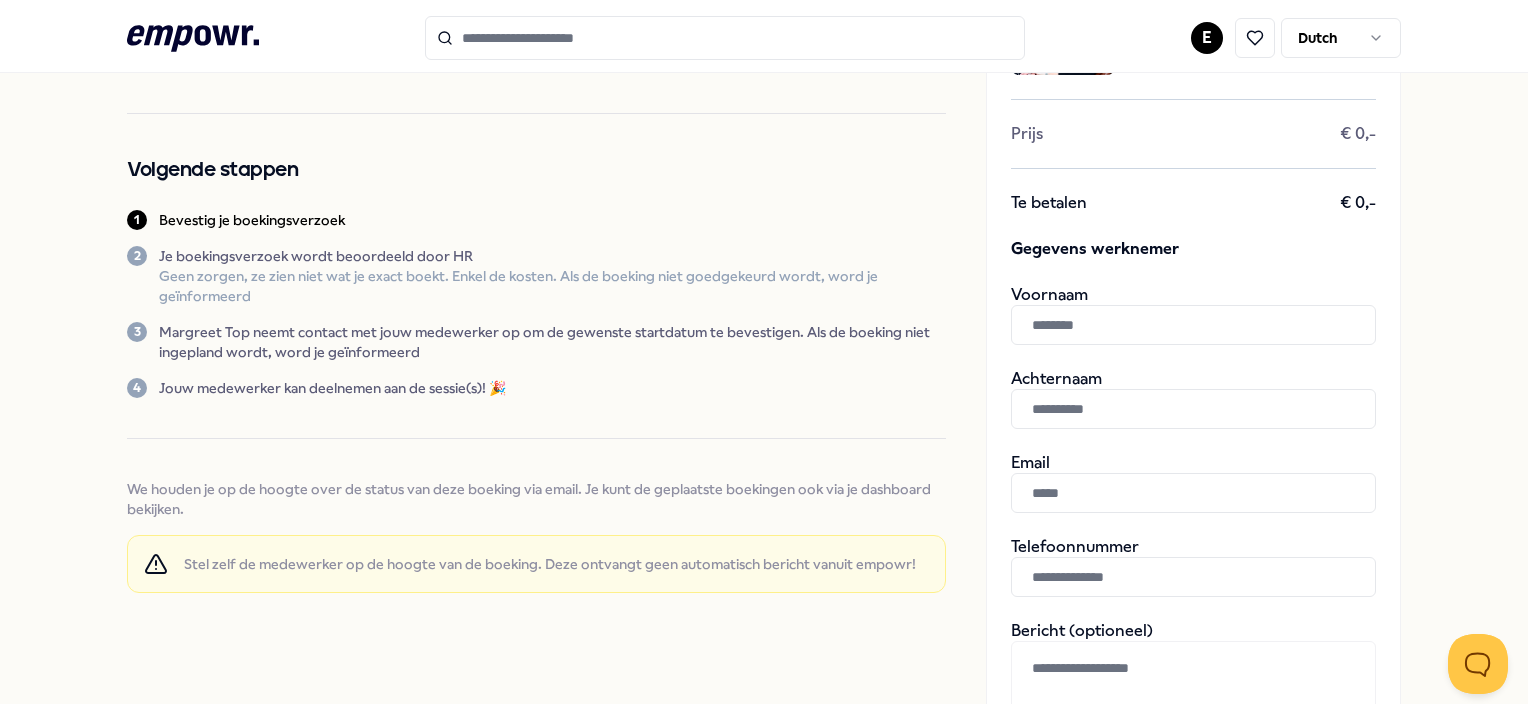 scroll, scrollTop: 148, scrollLeft: 0, axis: vertical 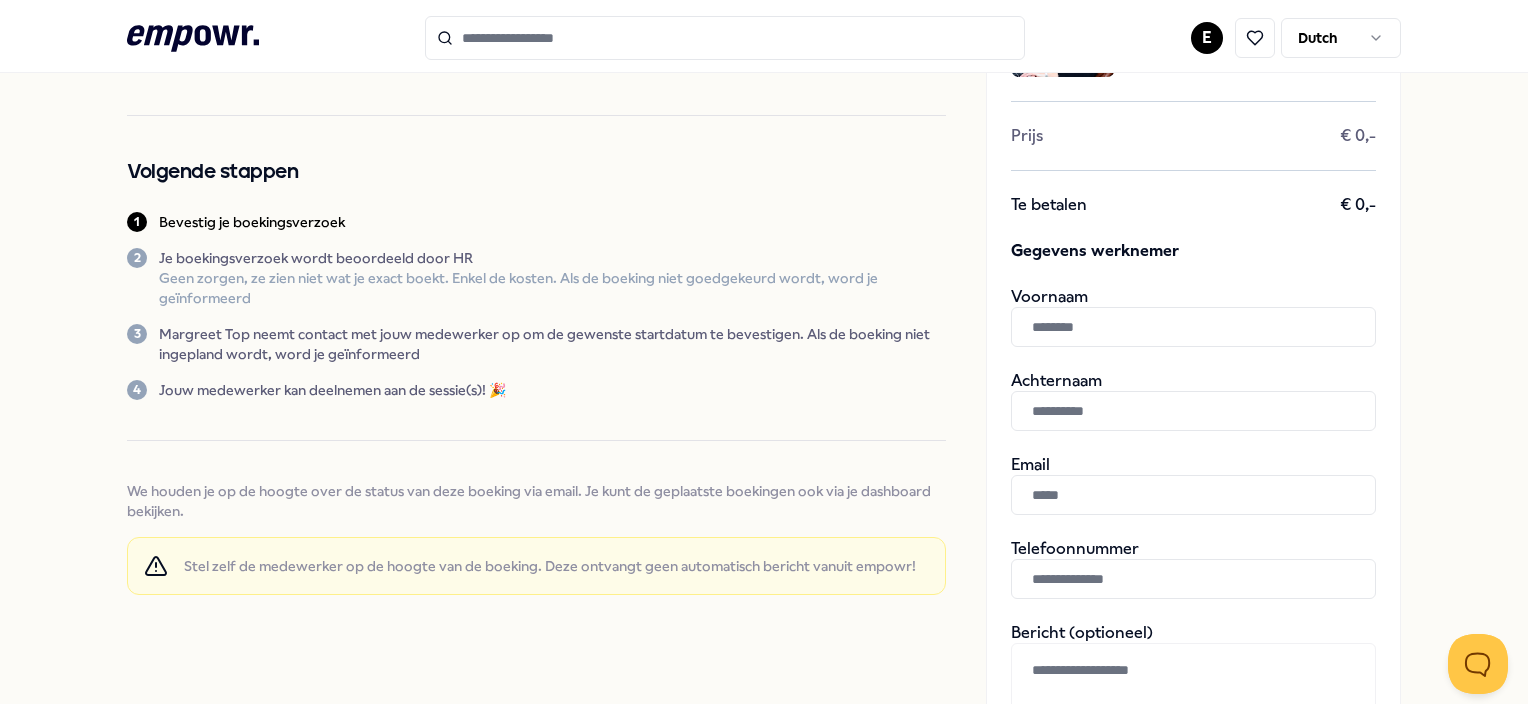 click at bounding box center (1193, 327) 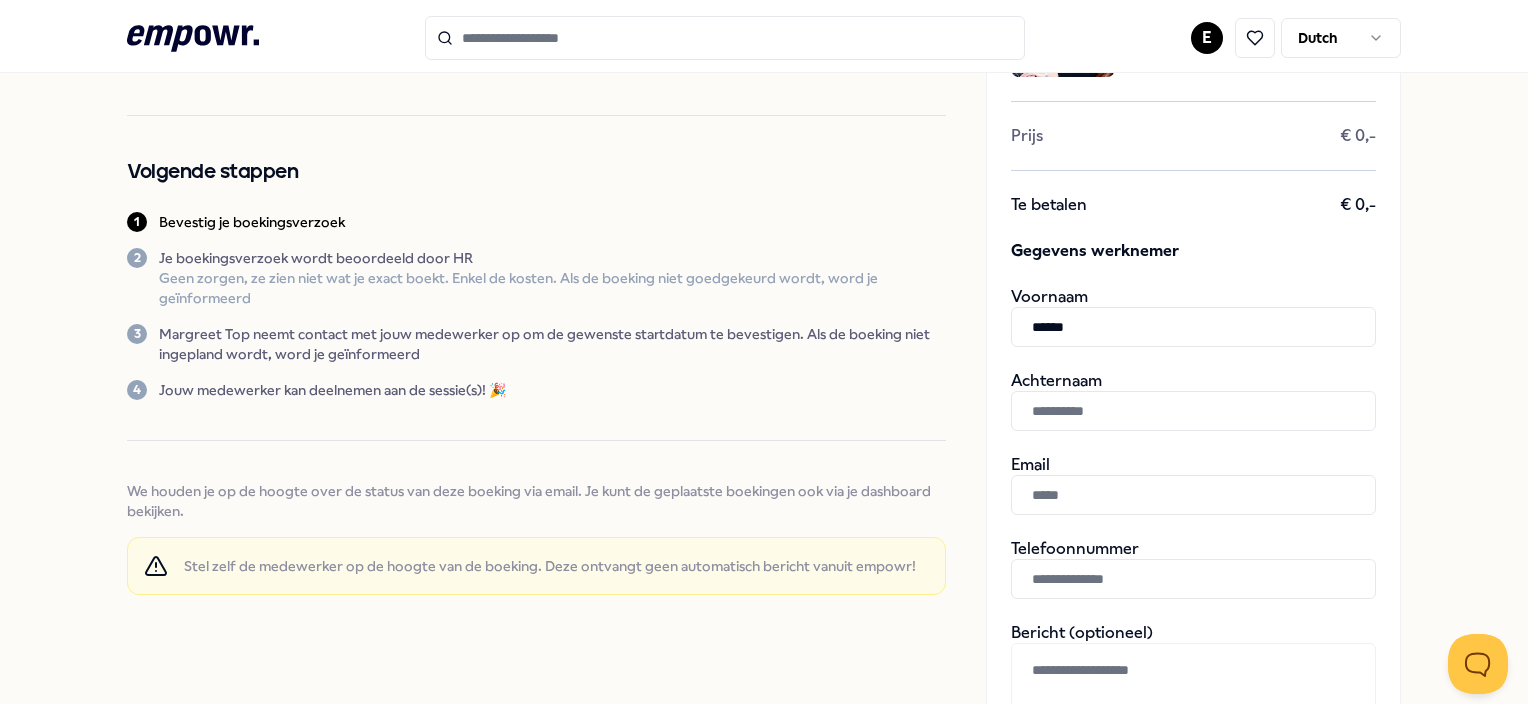 type on "******" 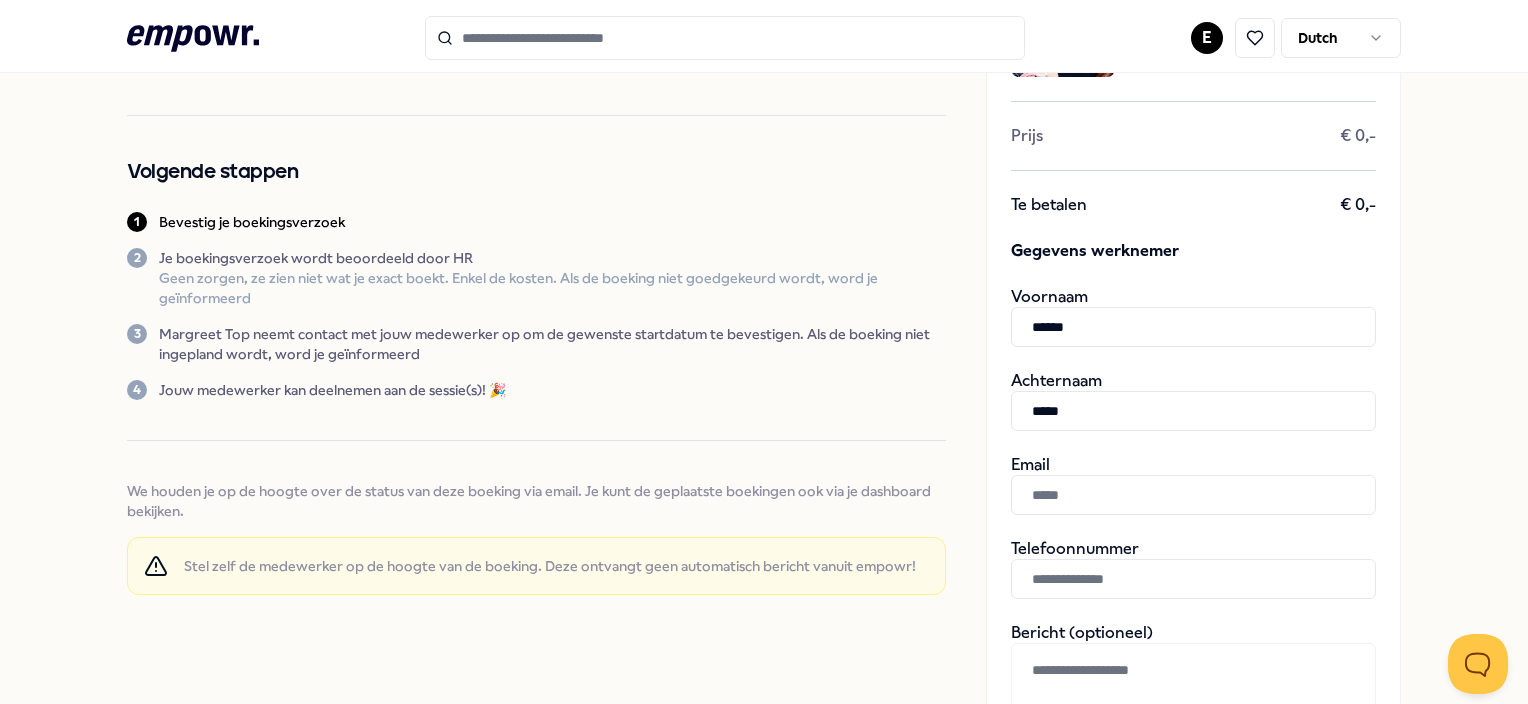 type on "*****" 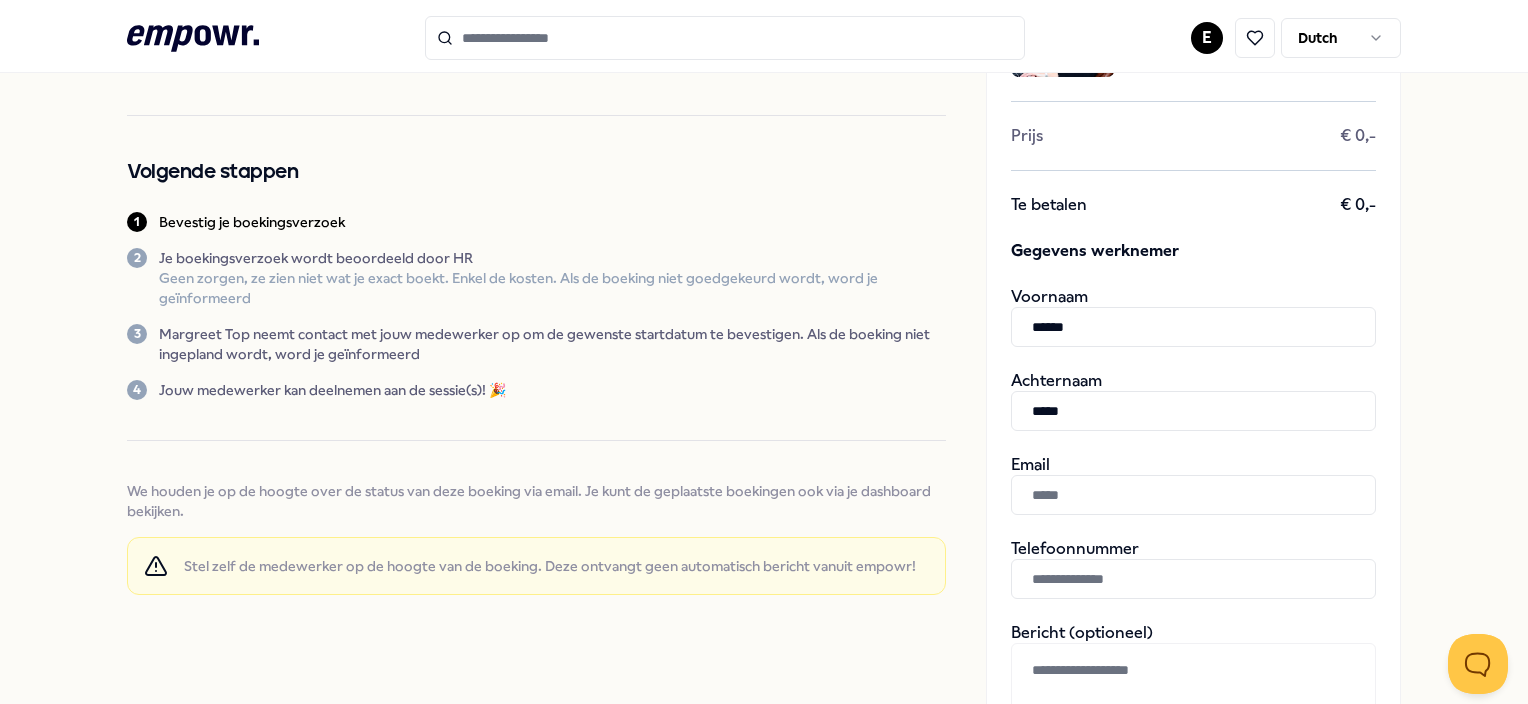 click at bounding box center [1193, 579] 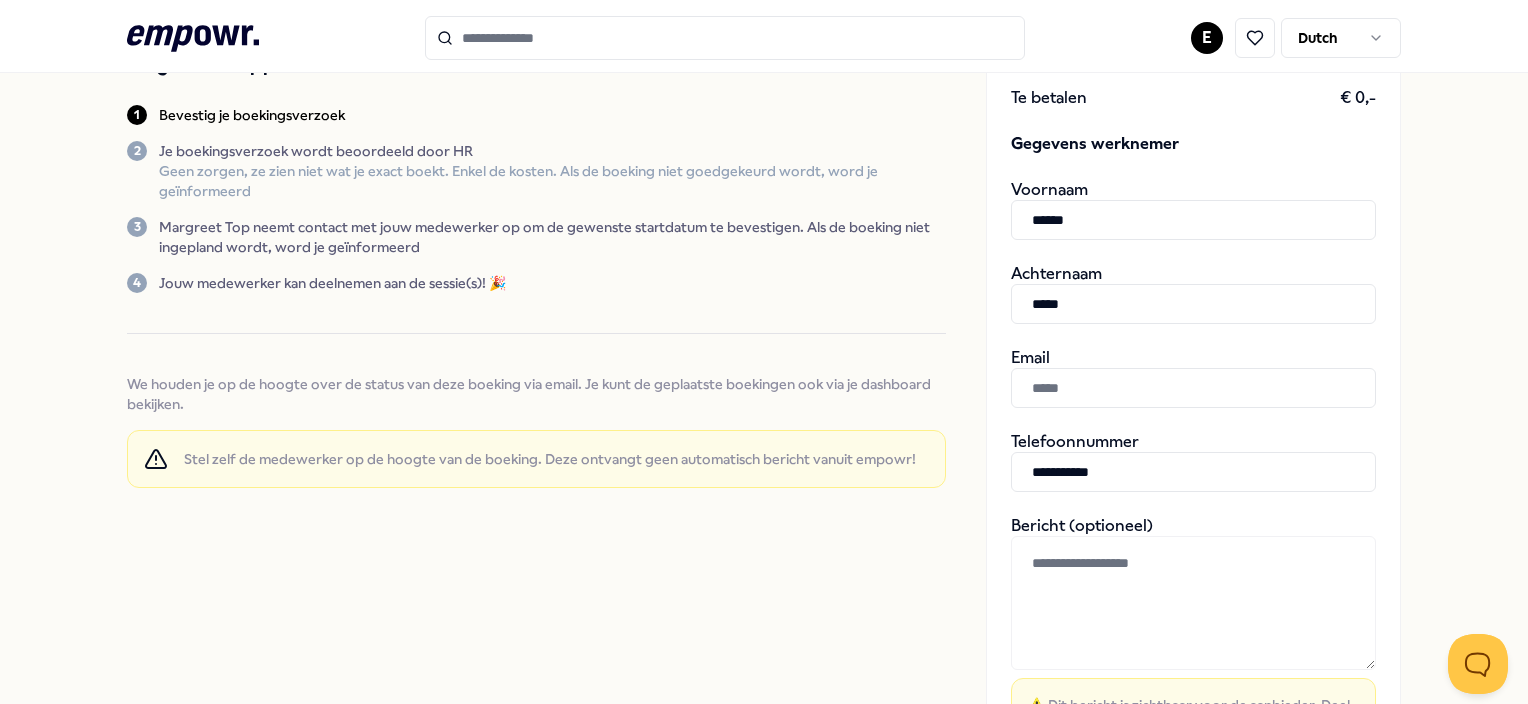 scroll, scrollTop: 258, scrollLeft: 0, axis: vertical 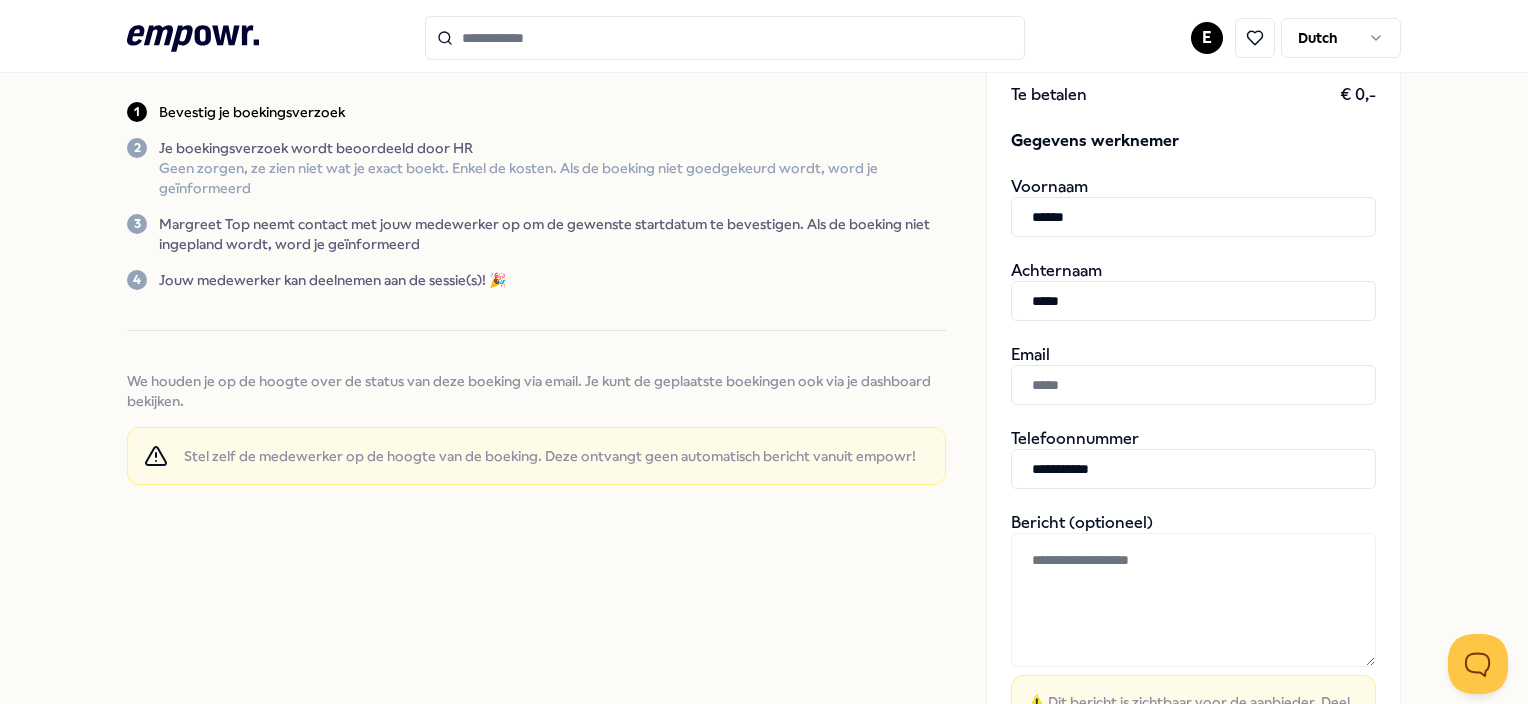 type on "**********" 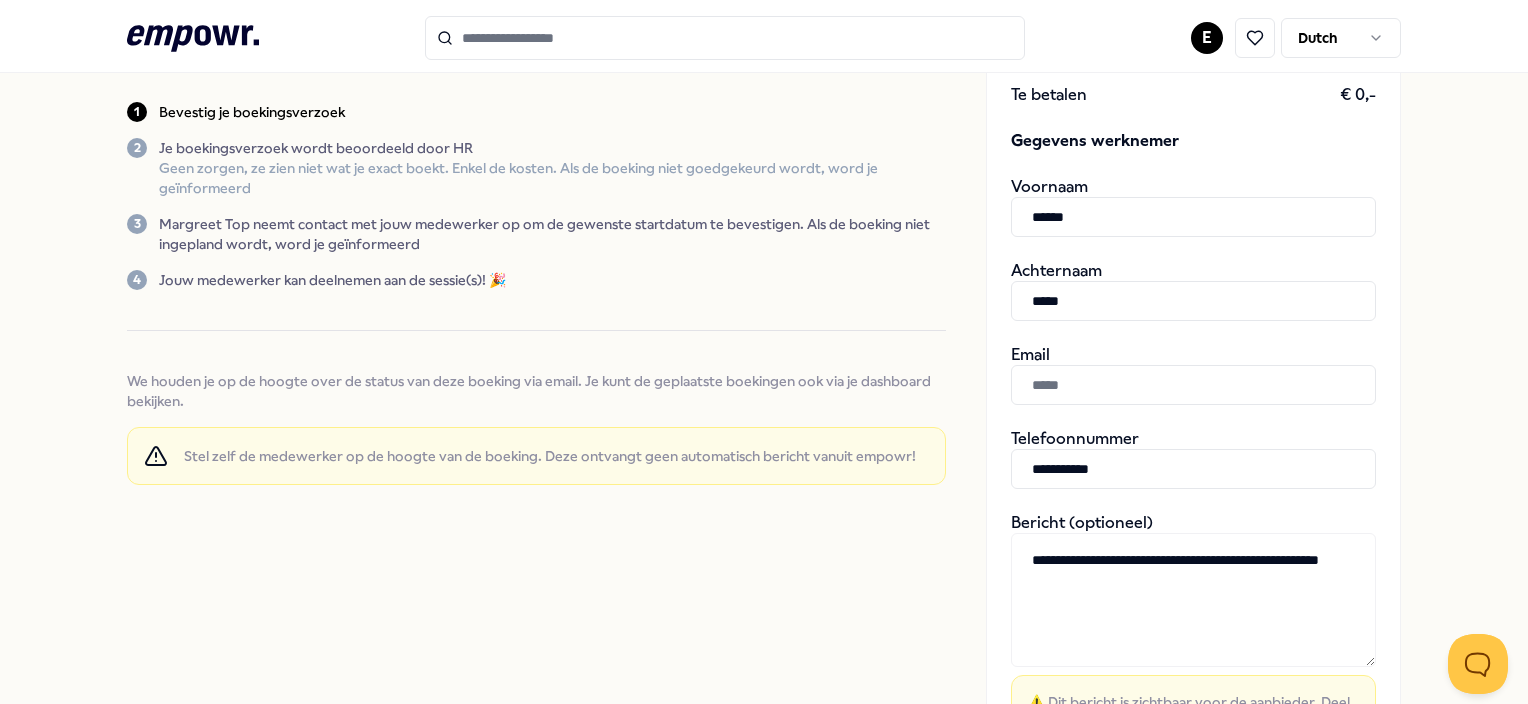 type on "**********" 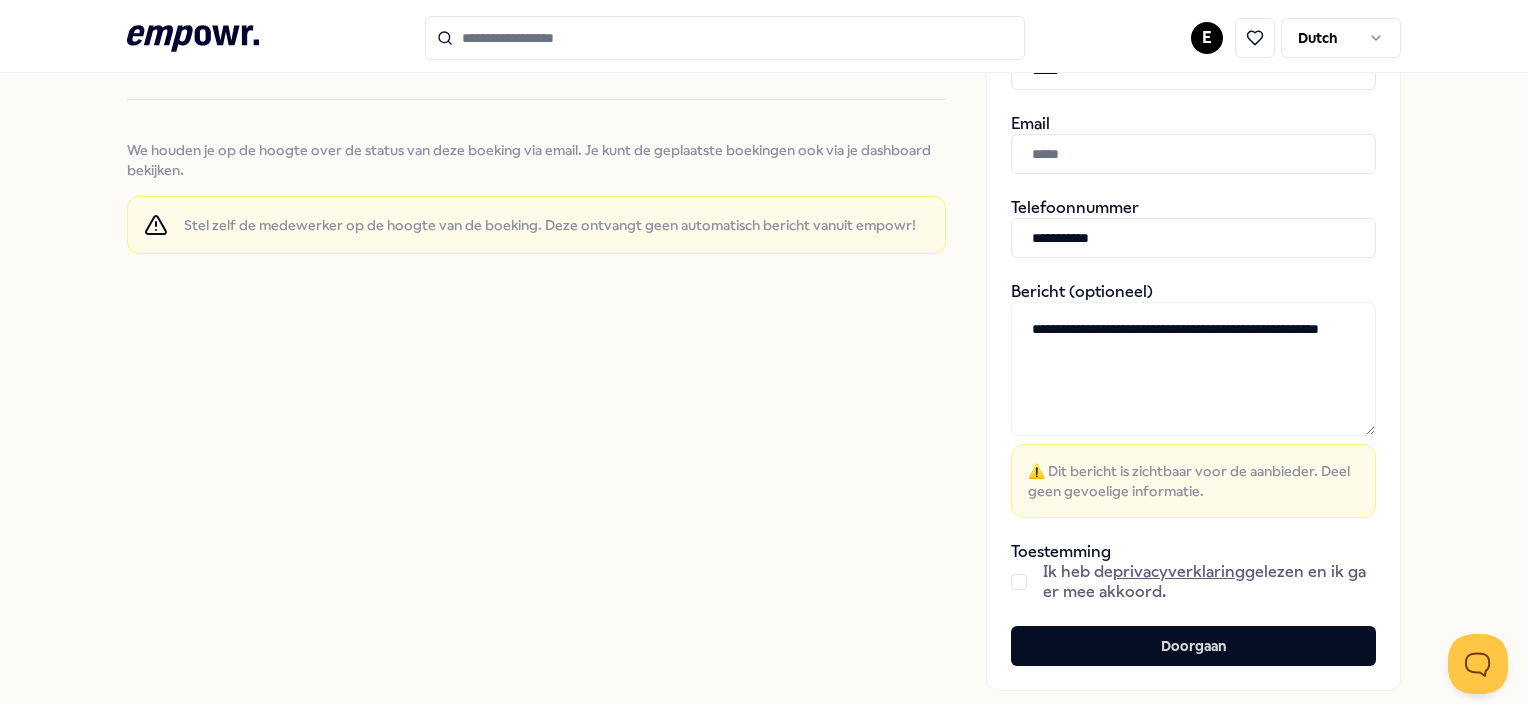 scroll, scrollTop: 491, scrollLeft: 0, axis: vertical 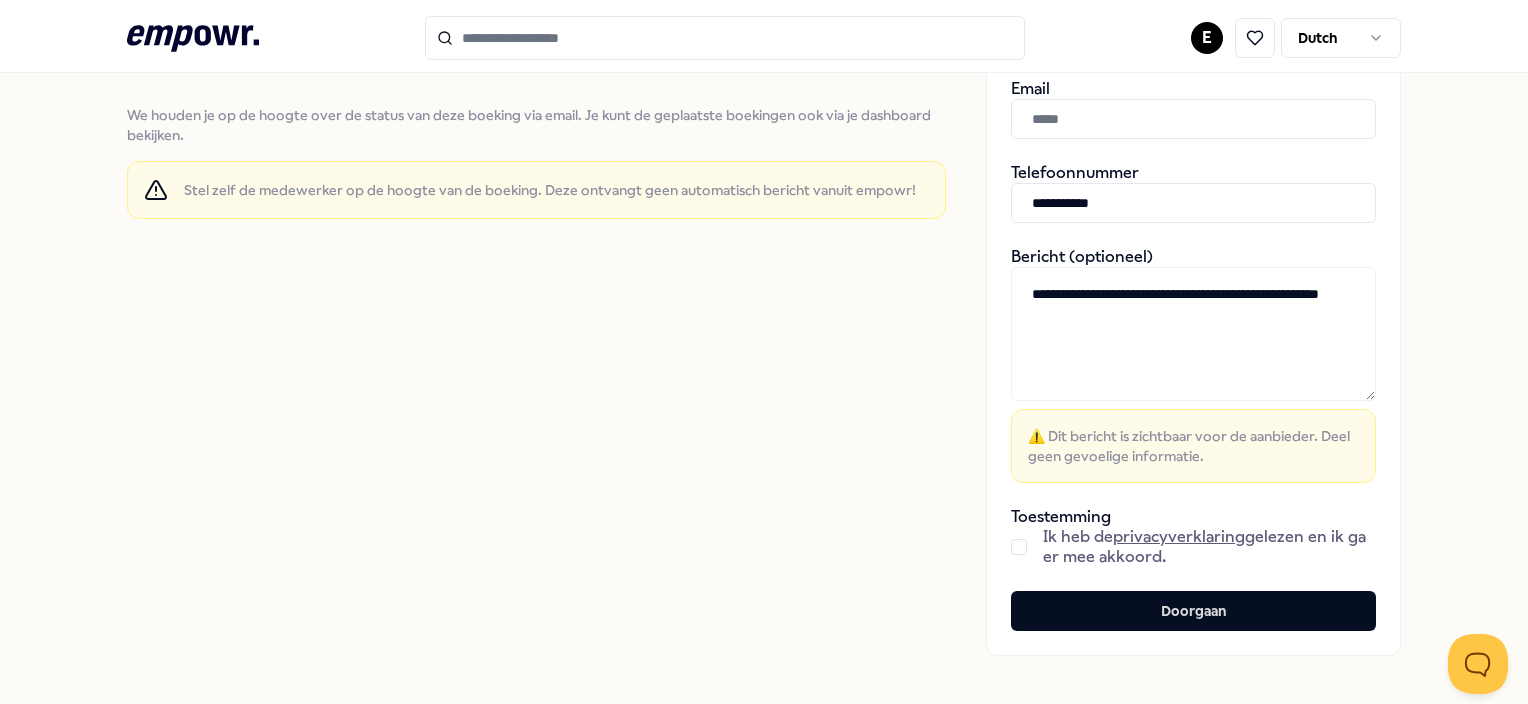 click at bounding box center [1019, 547] 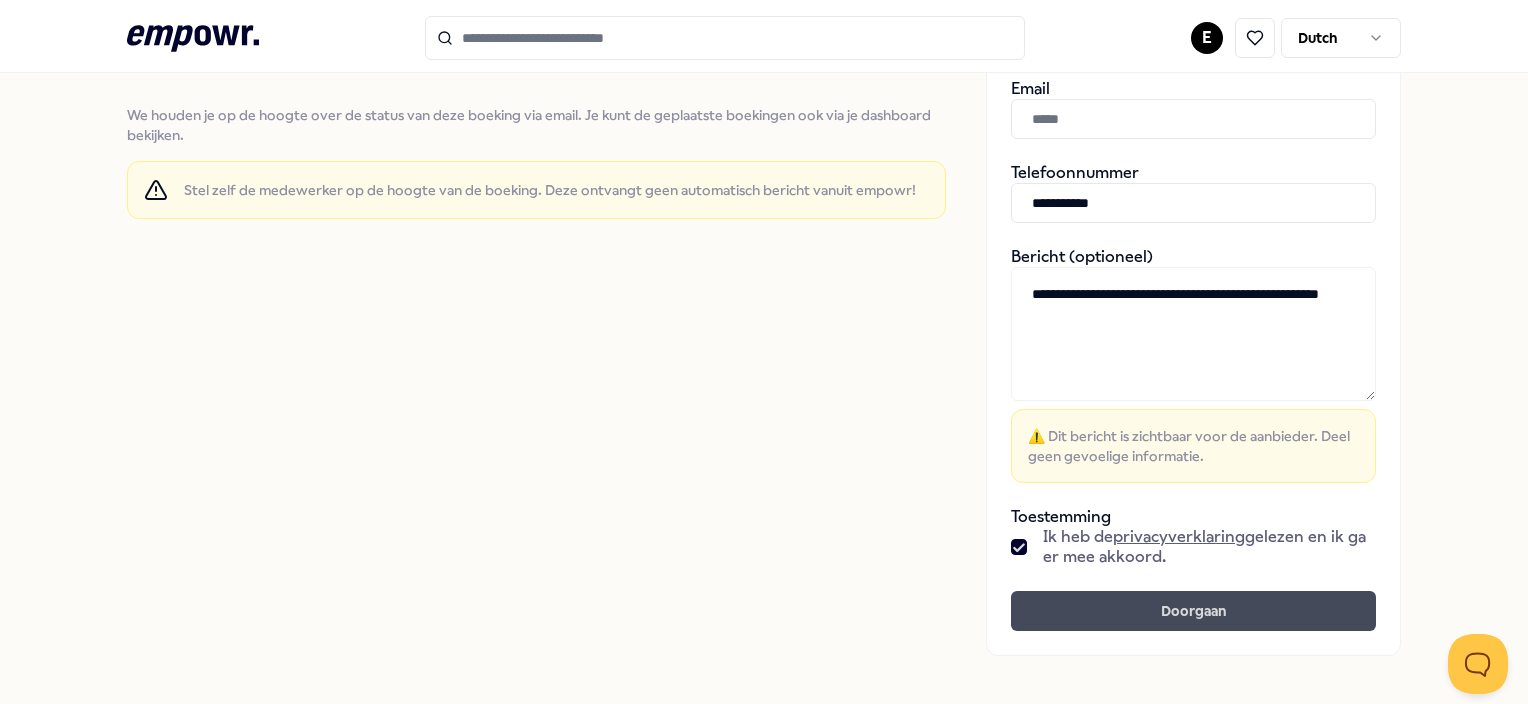 click on "Doorgaan" at bounding box center [1193, 611] 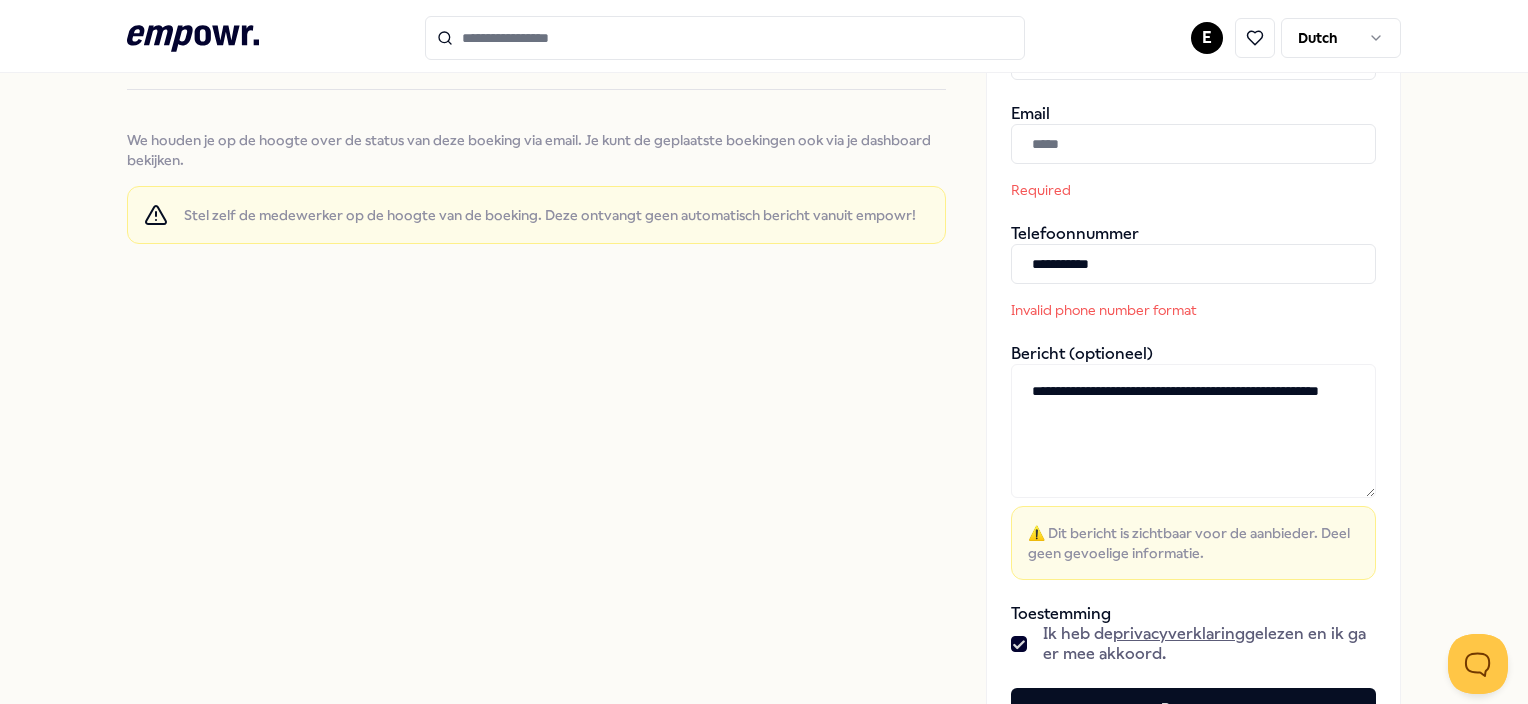 scroll, scrollTop: 463, scrollLeft: 0, axis: vertical 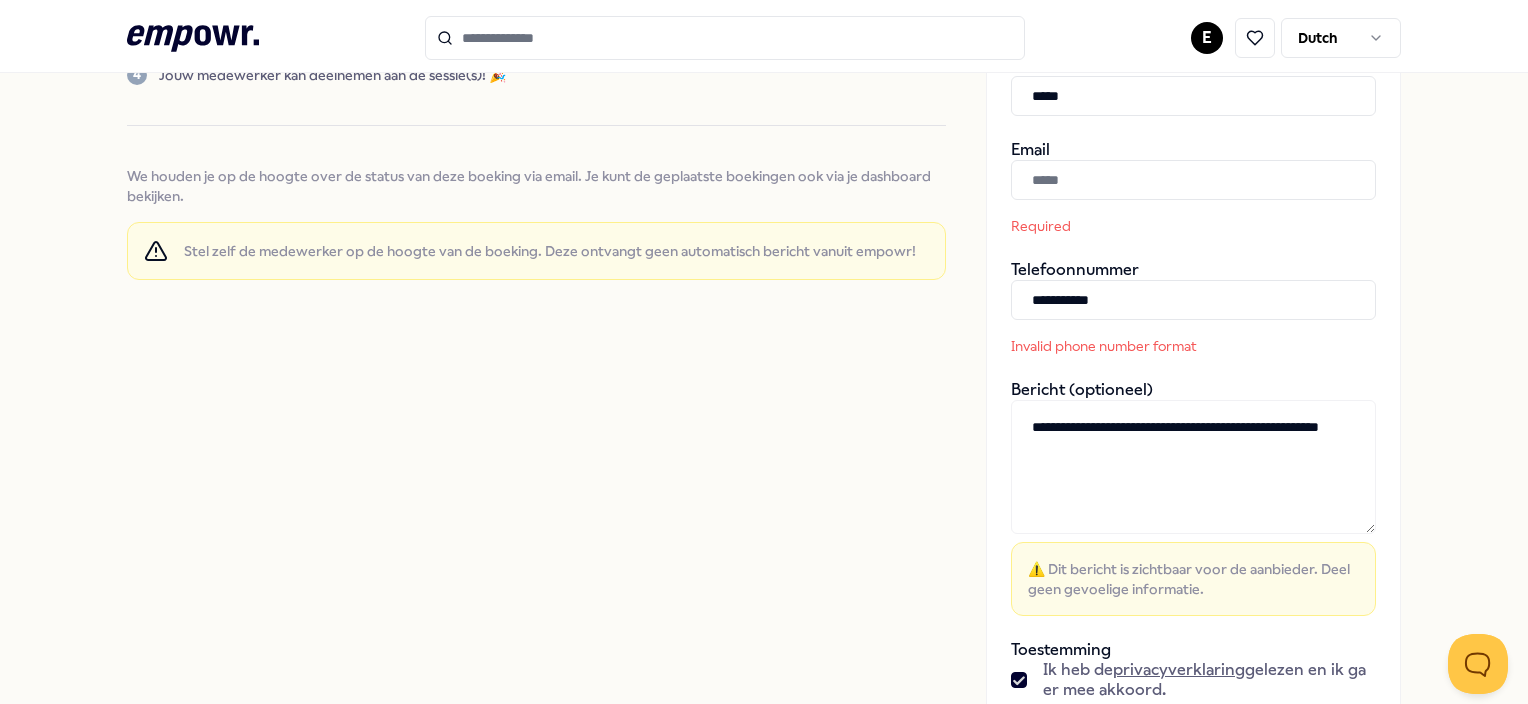 click on "**********" at bounding box center (1193, 300) 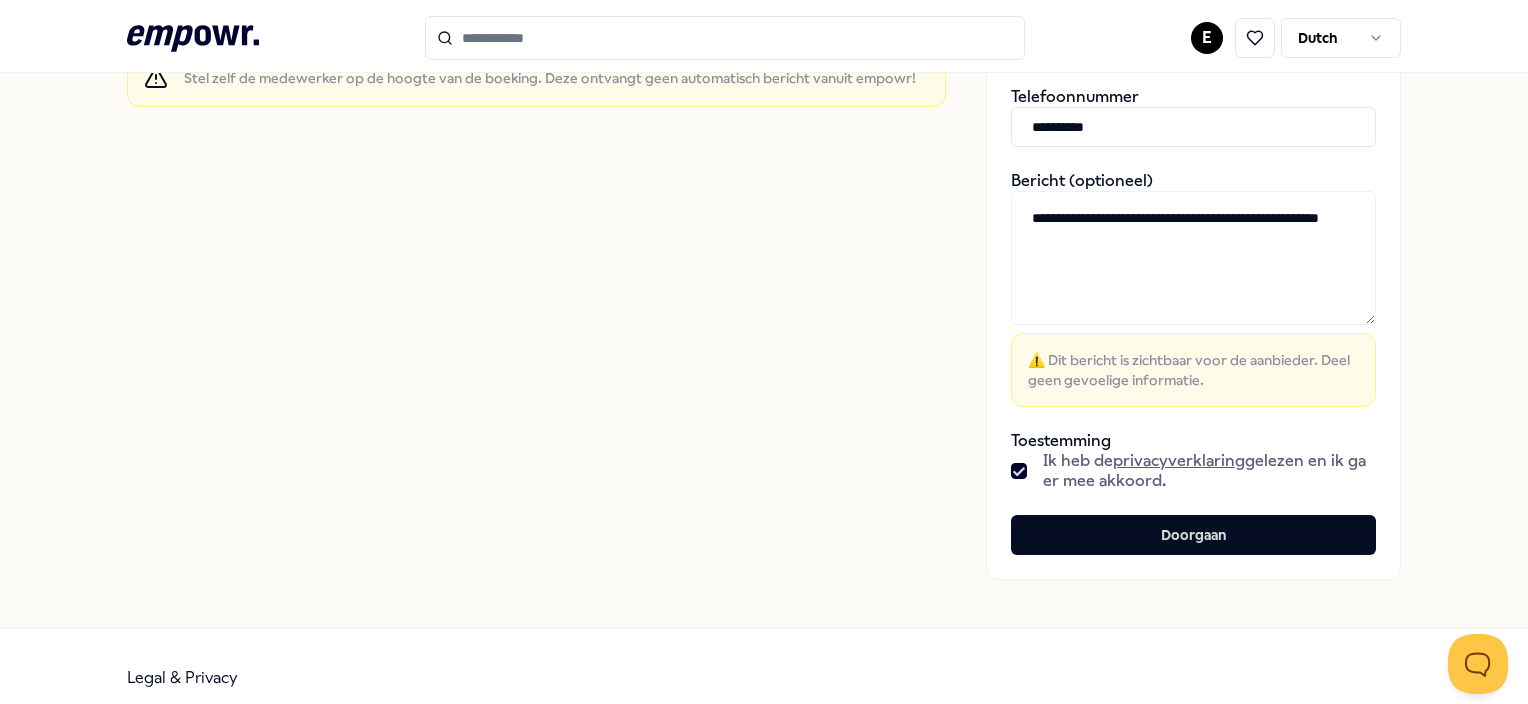 scroll, scrollTop: 637, scrollLeft: 0, axis: vertical 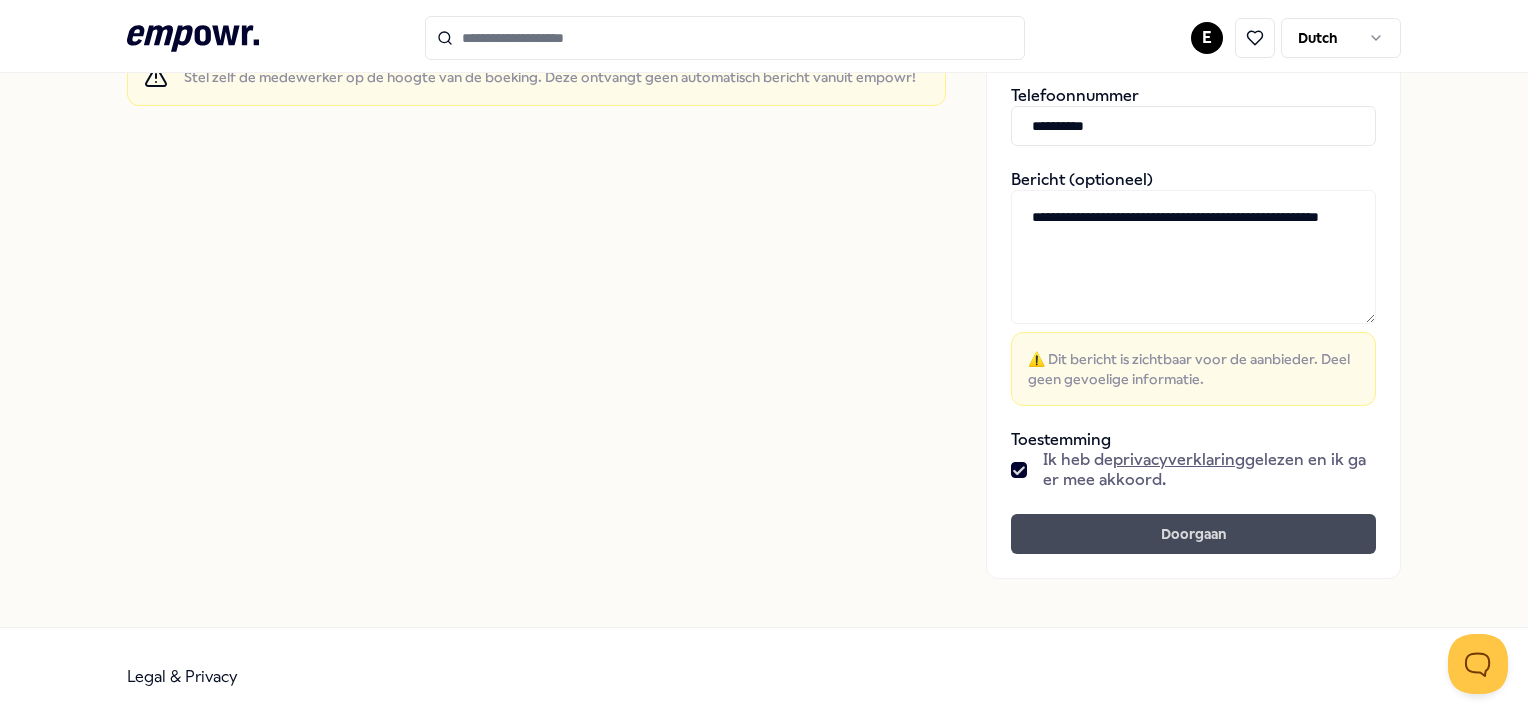 type on "**********" 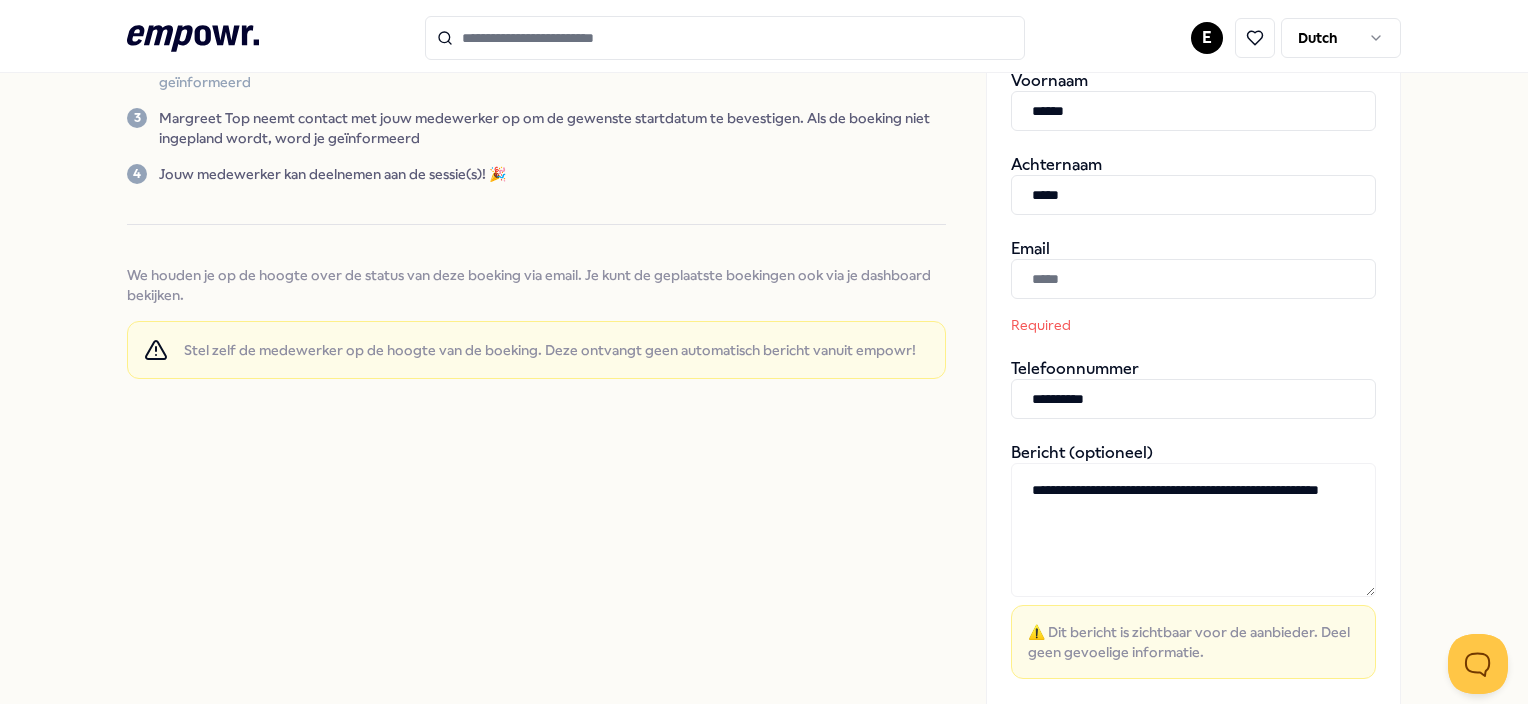 scroll, scrollTop: 308, scrollLeft: 0, axis: vertical 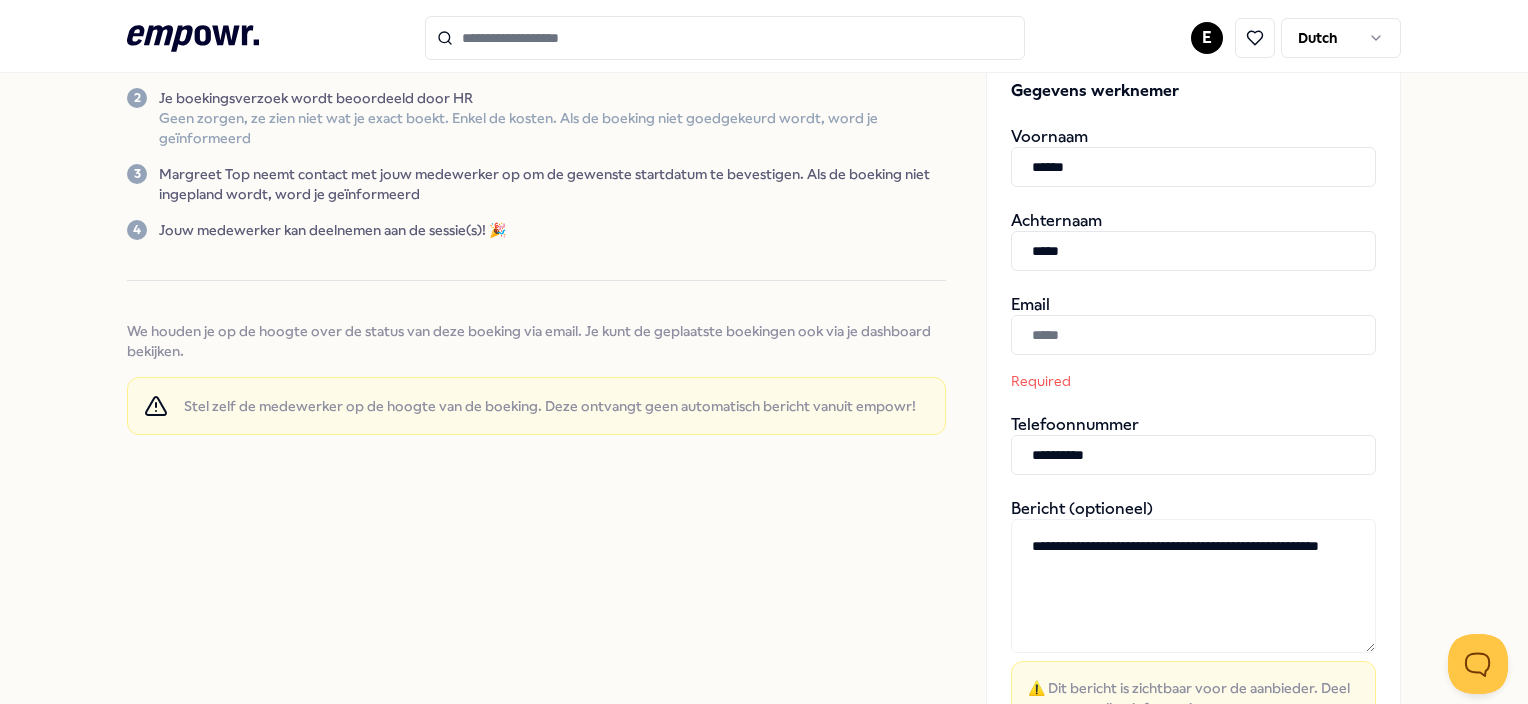 click at bounding box center (1193, 335) 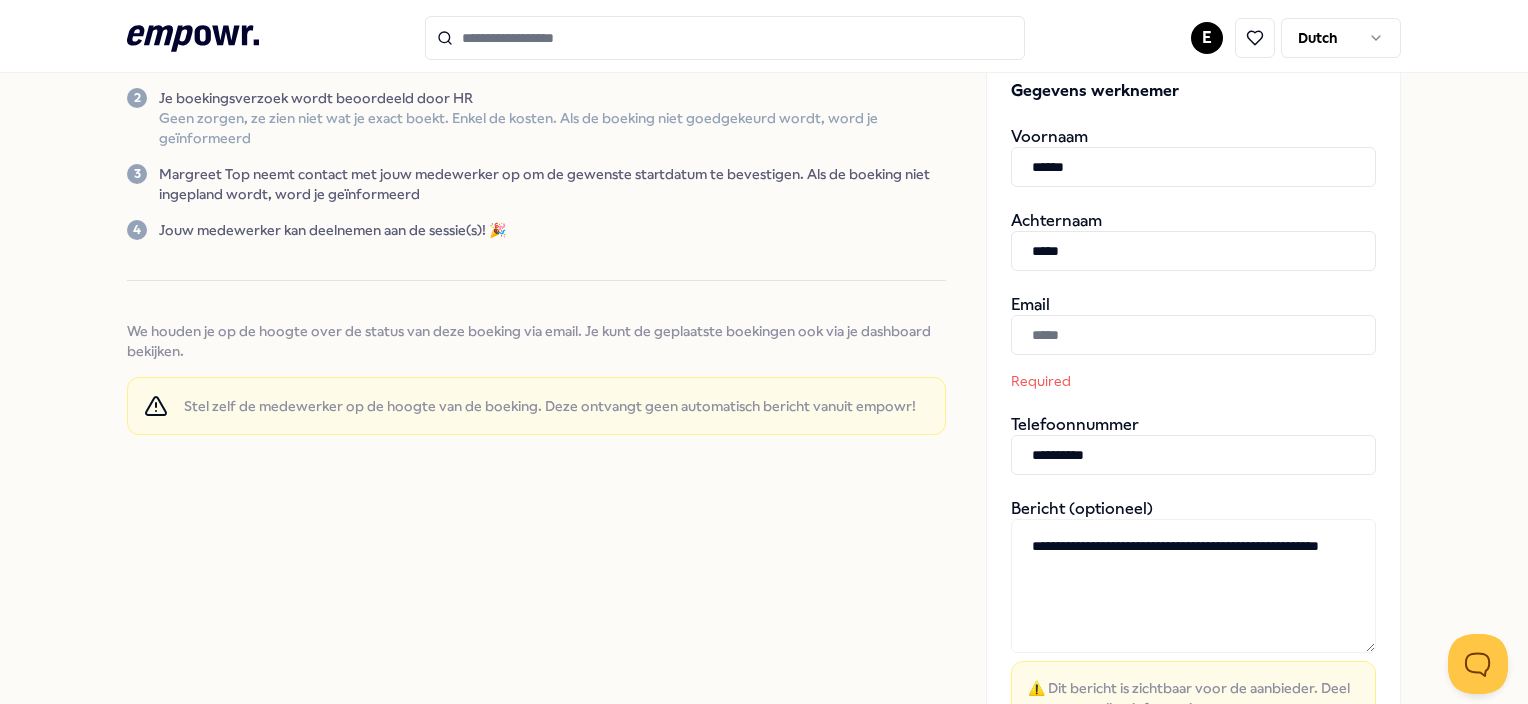 paste on "**********" 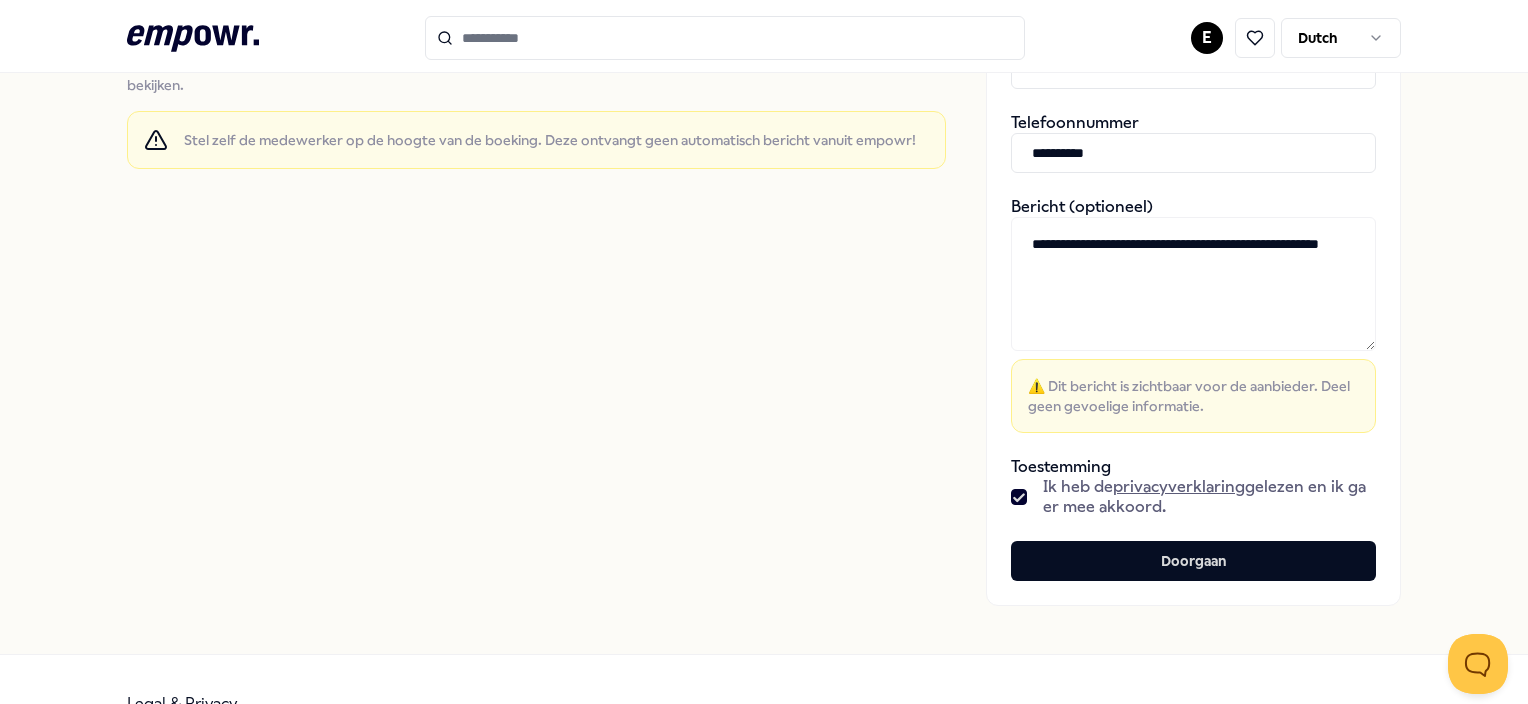 scroll, scrollTop: 582, scrollLeft: 0, axis: vertical 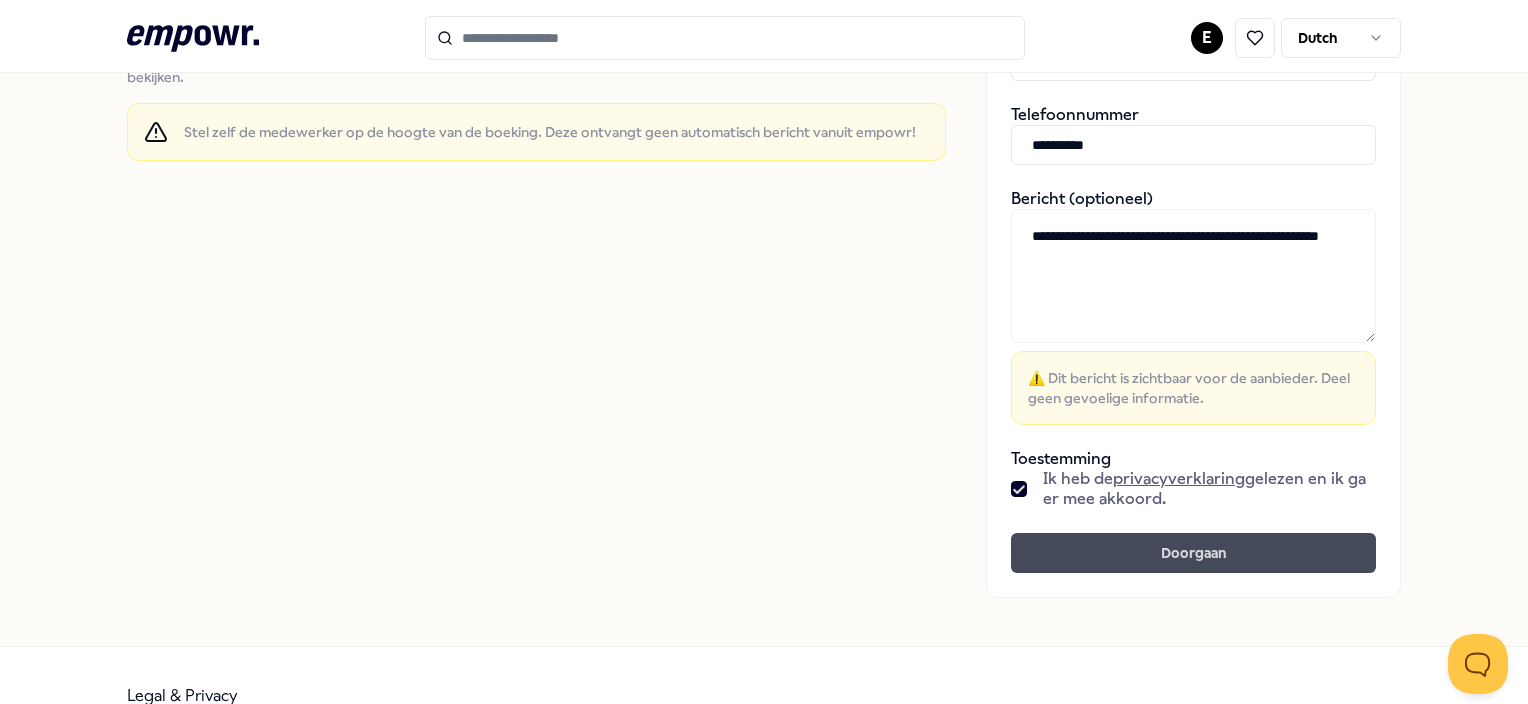 type on "**********" 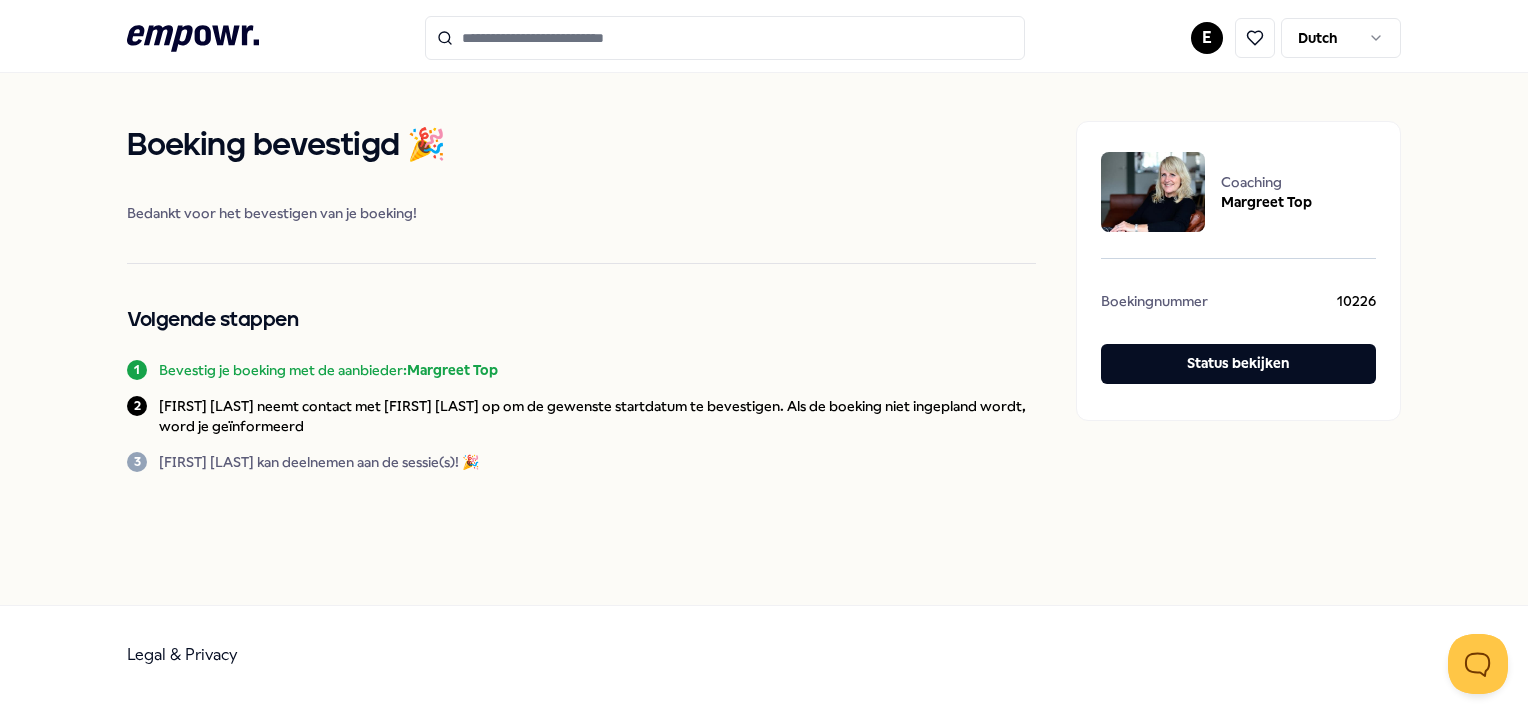 scroll, scrollTop: 0, scrollLeft: 0, axis: both 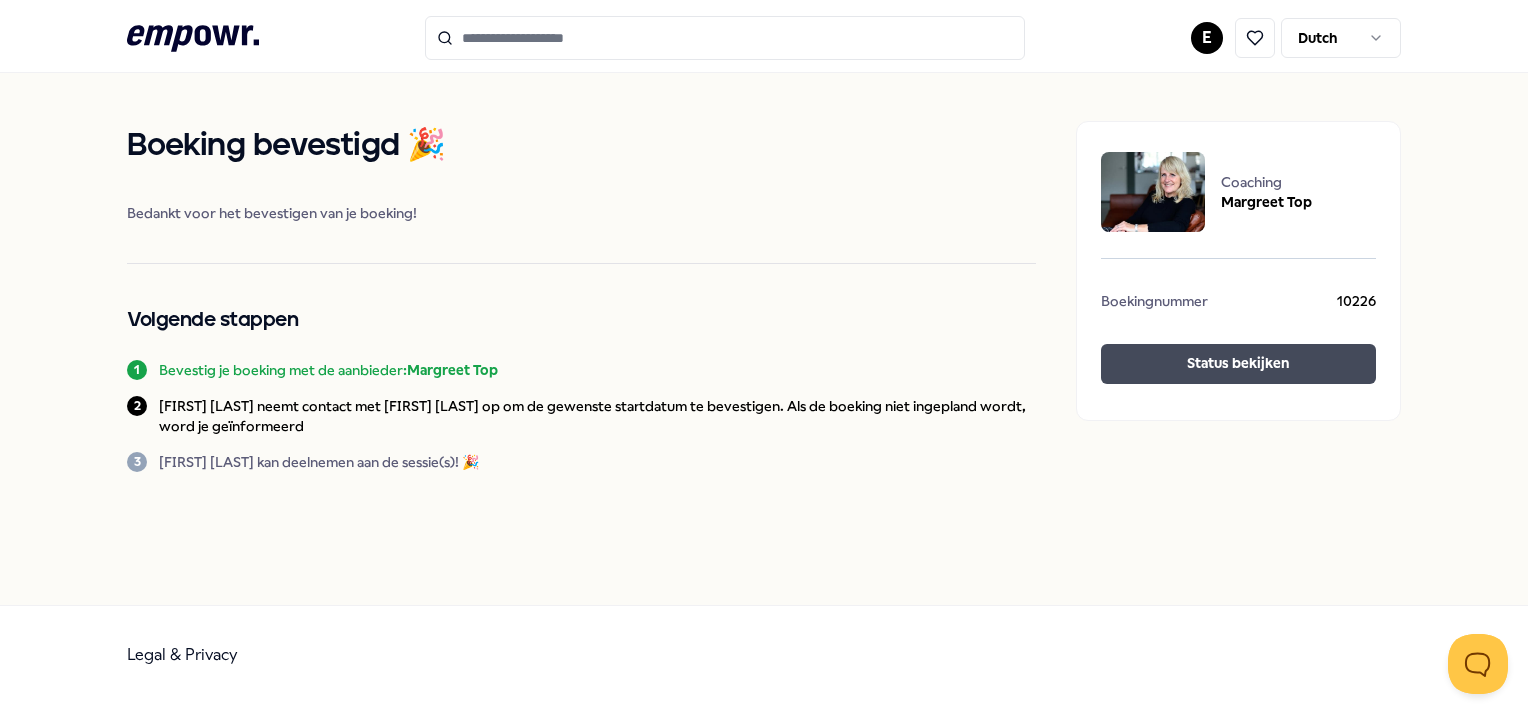 click on "Status bekijken" at bounding box center [1238, 364] 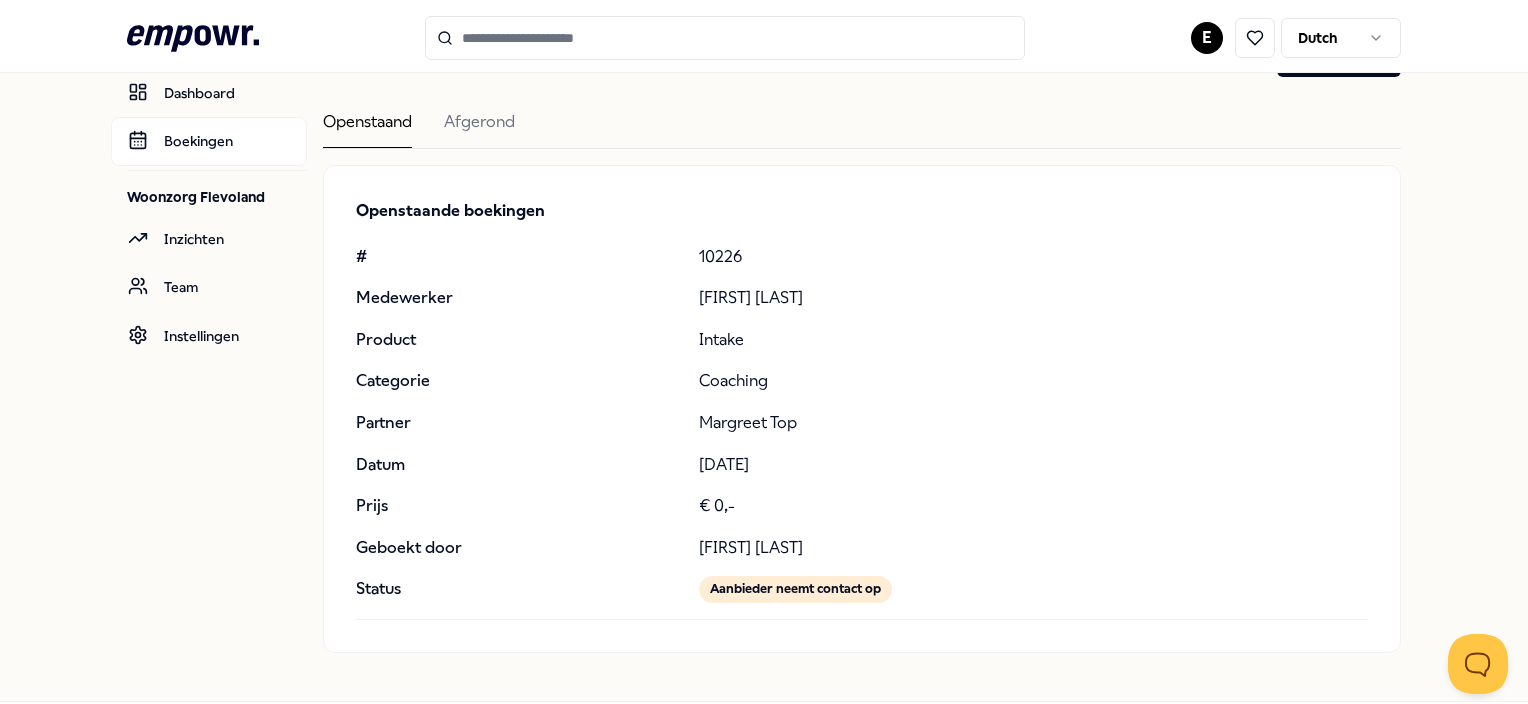 scroll, scrollTop: 0, scrollLeft: 0, axis: both 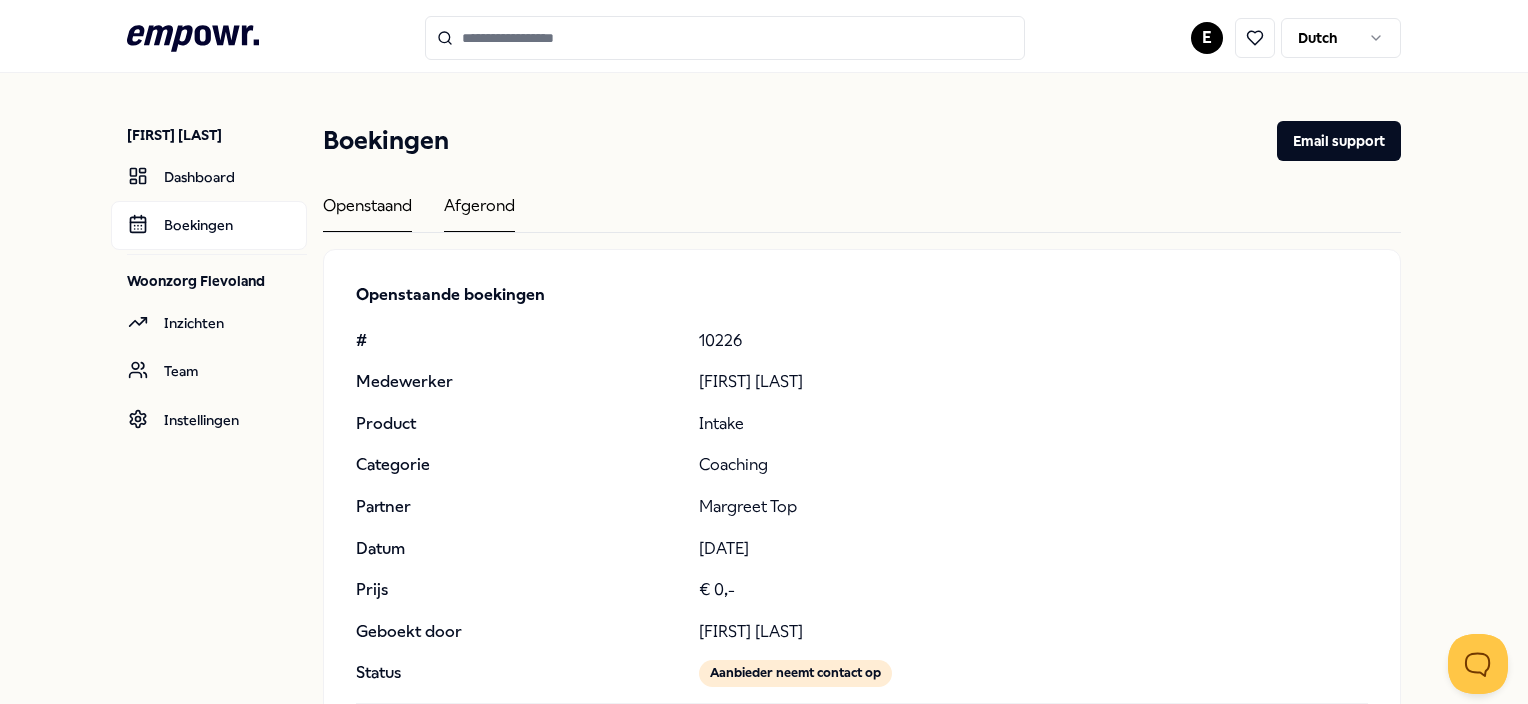 click on "Afgerond" at bounding box center (479, 212) 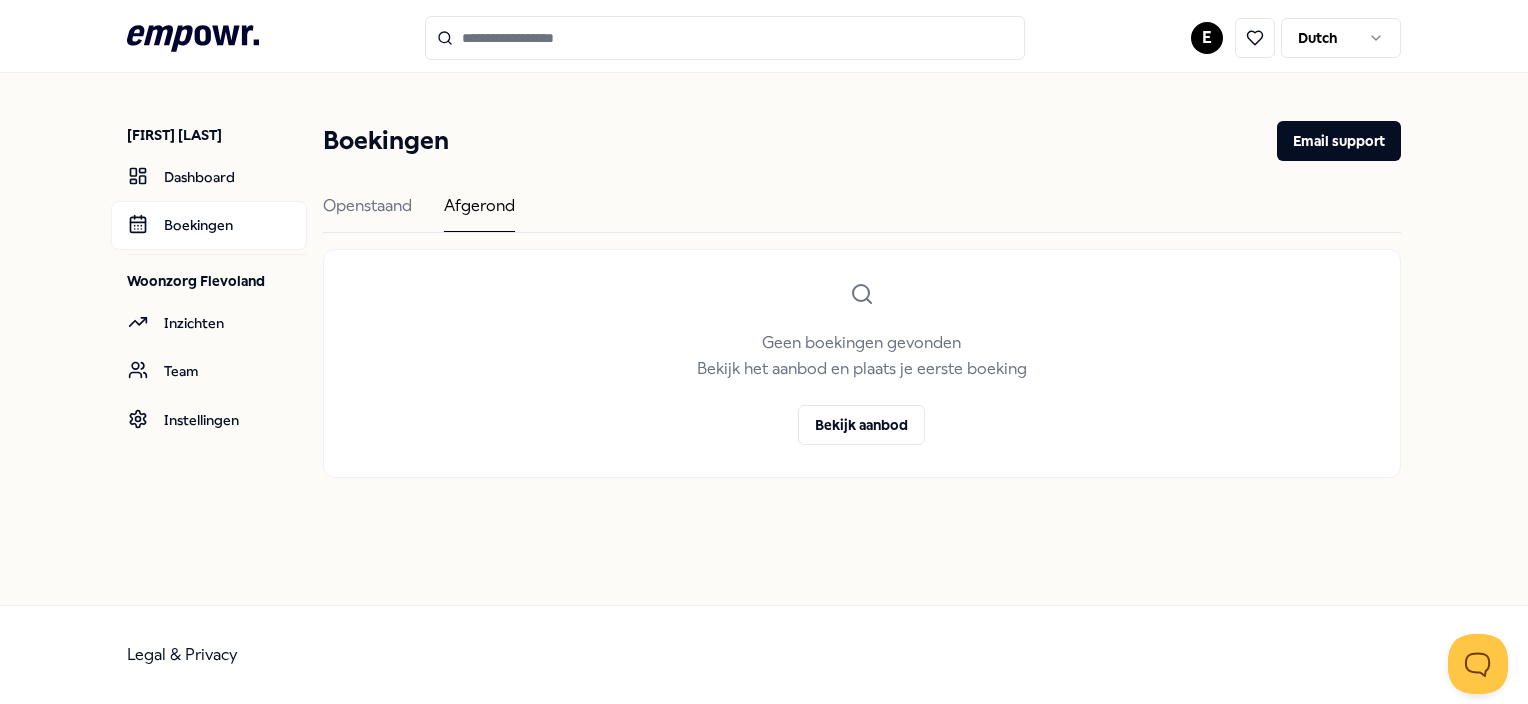 click on ".empowr-logo_svg__cls-1{fill:#03032f}" 